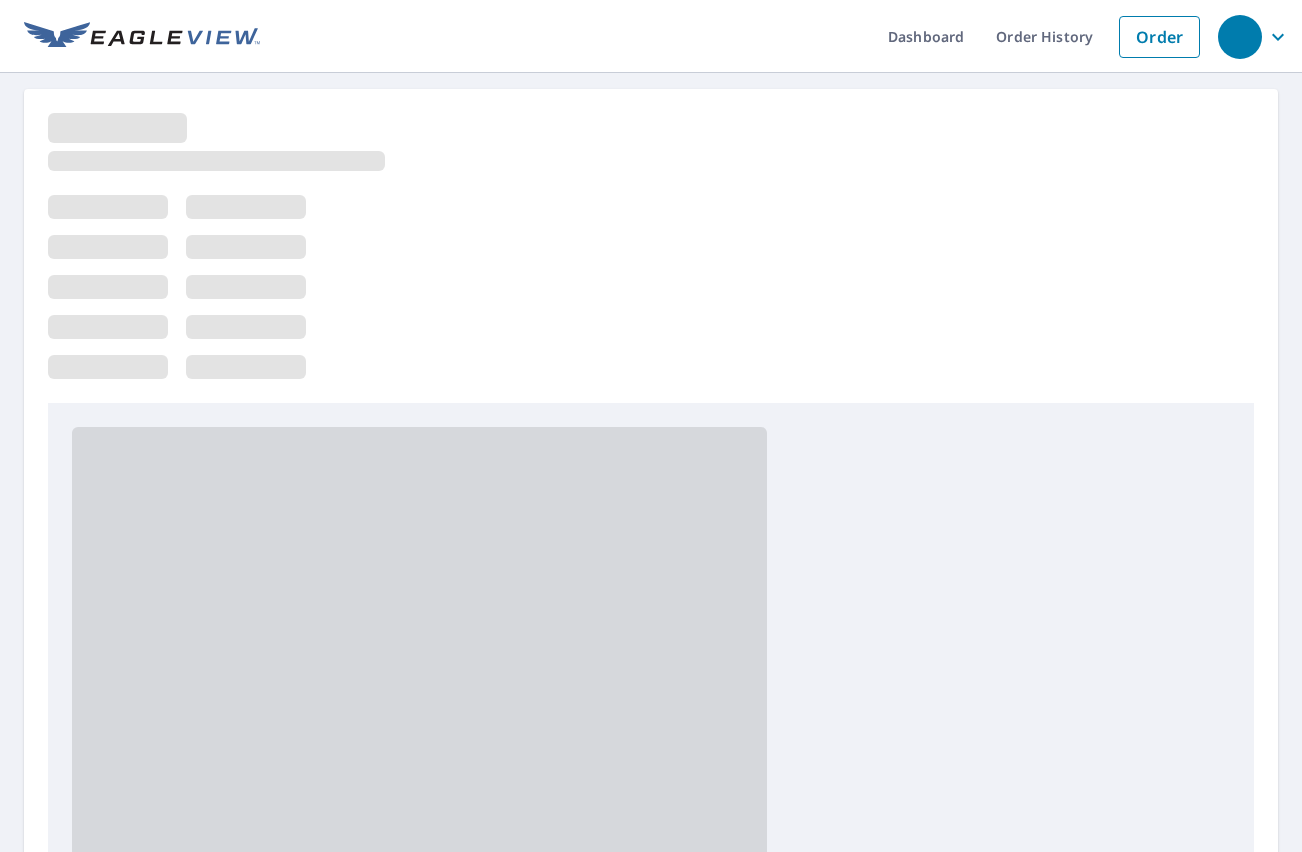 scroll, scrollTop: 0, scrollLeft: 0, axis: both 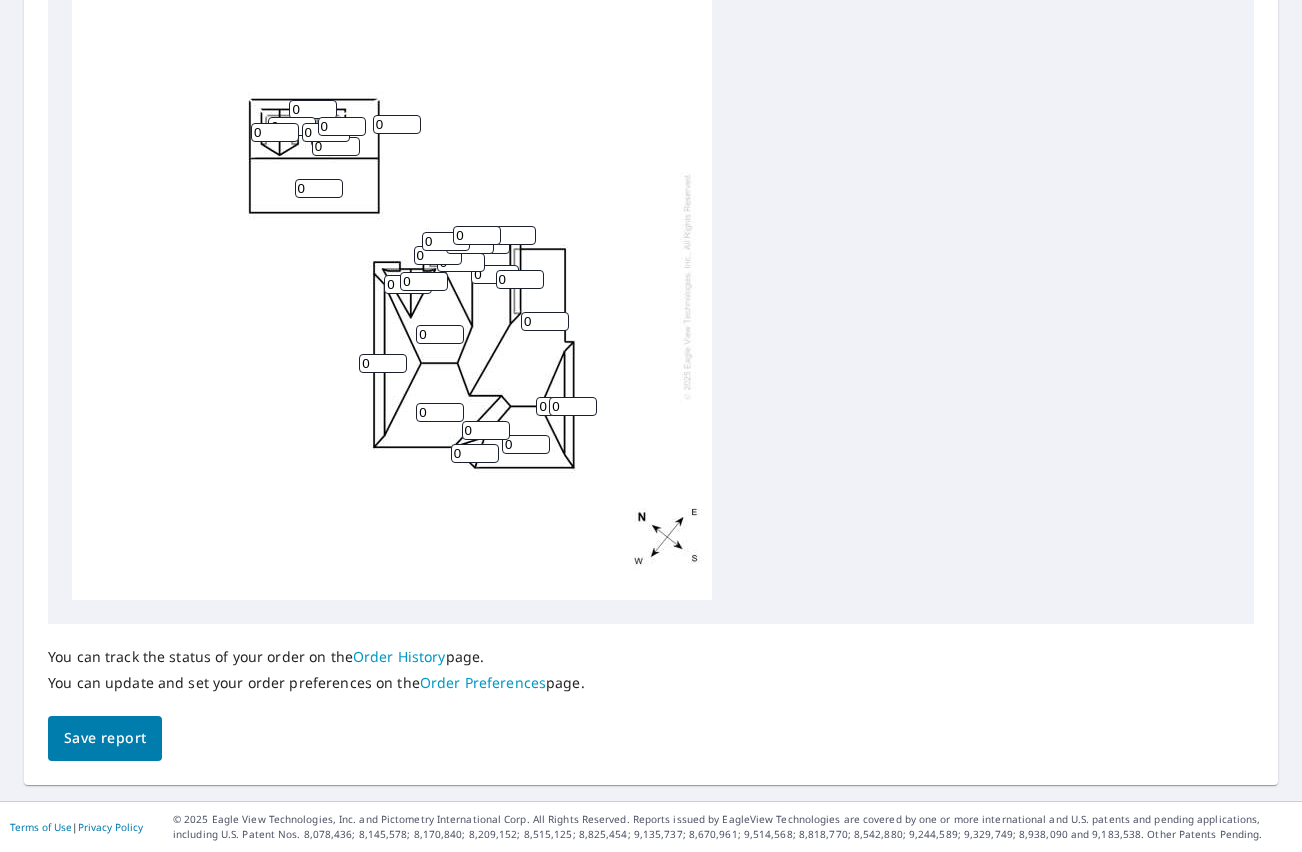 click on "0" at bounding box center [383, 363] 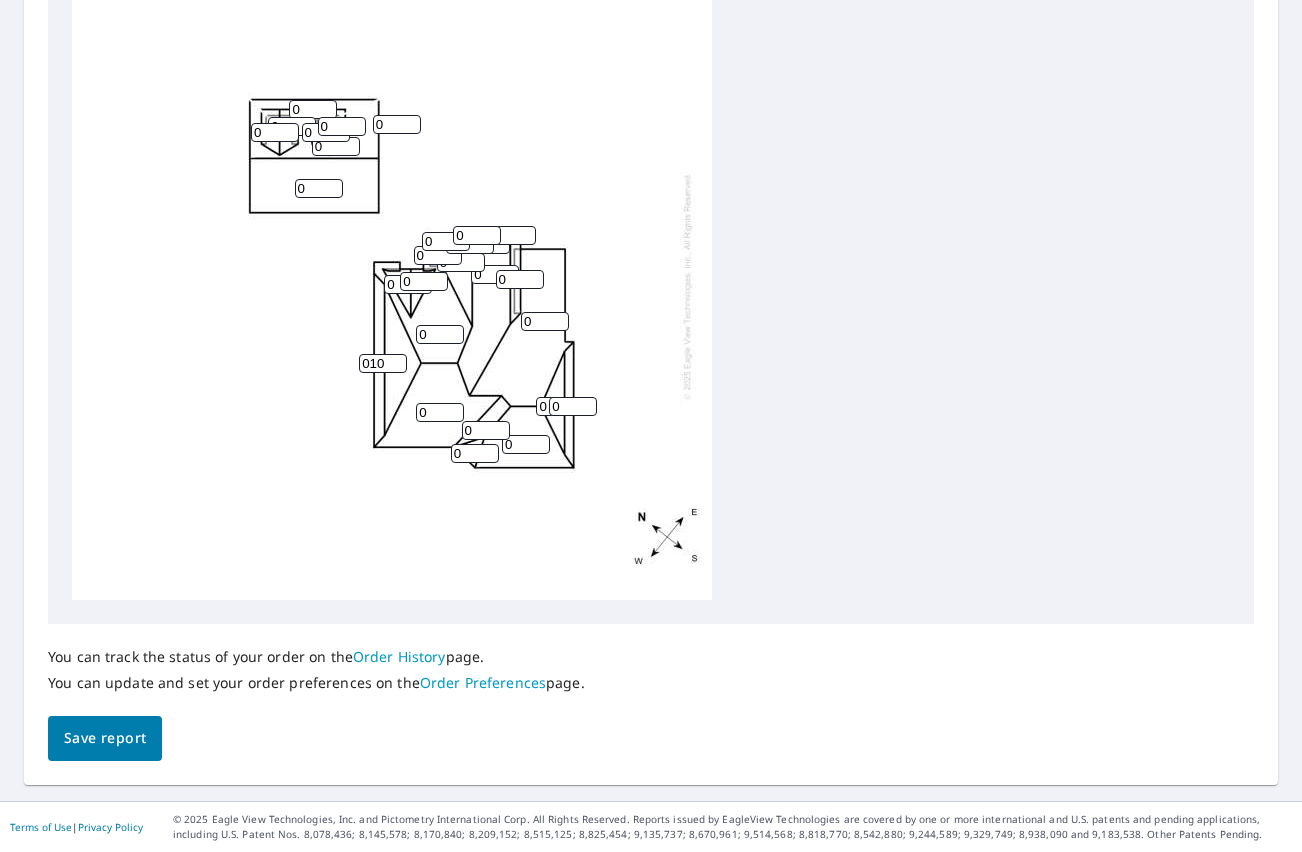 drag, startPoint x: 382, startPoint y: 360, endPoint x: 317, endPoint y: 374, distance: 66.4906 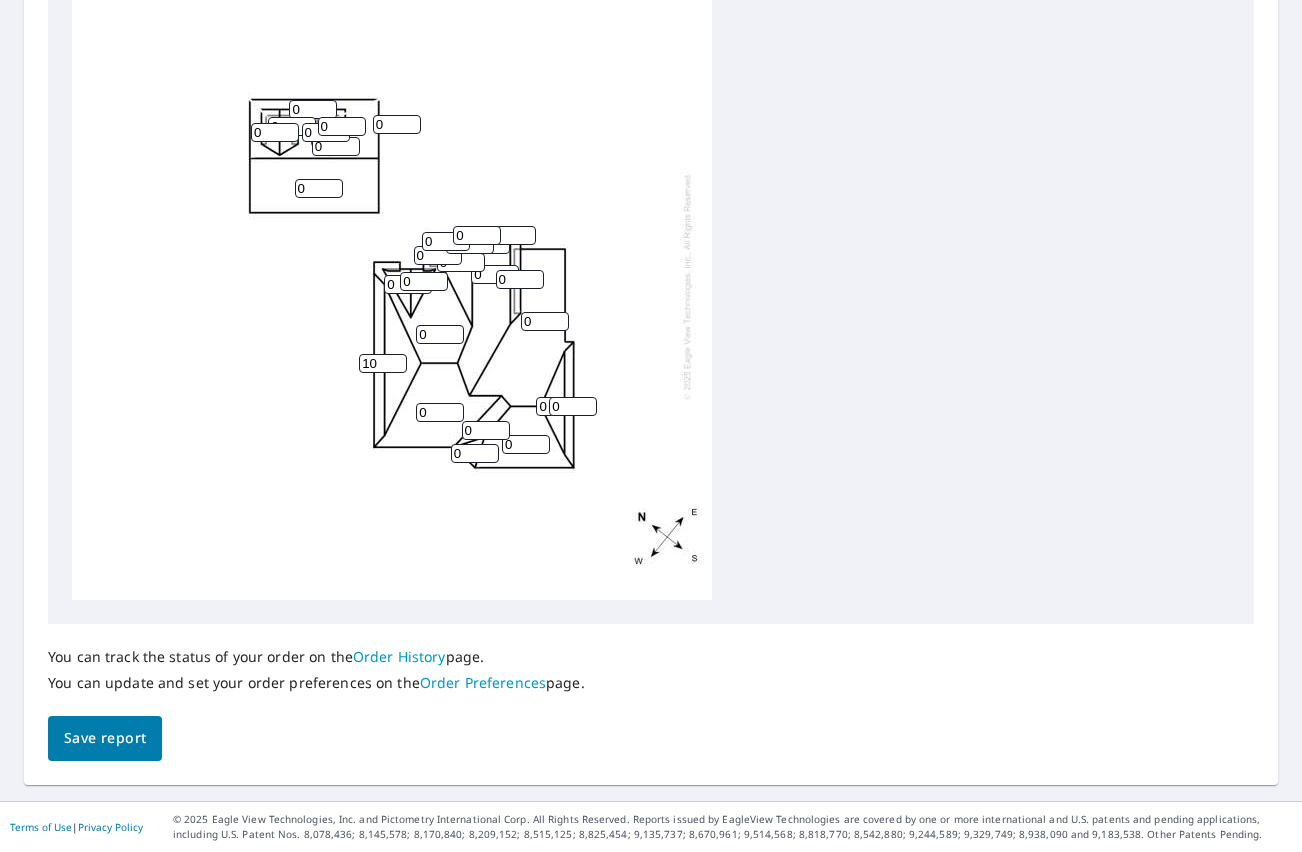 type on "10" 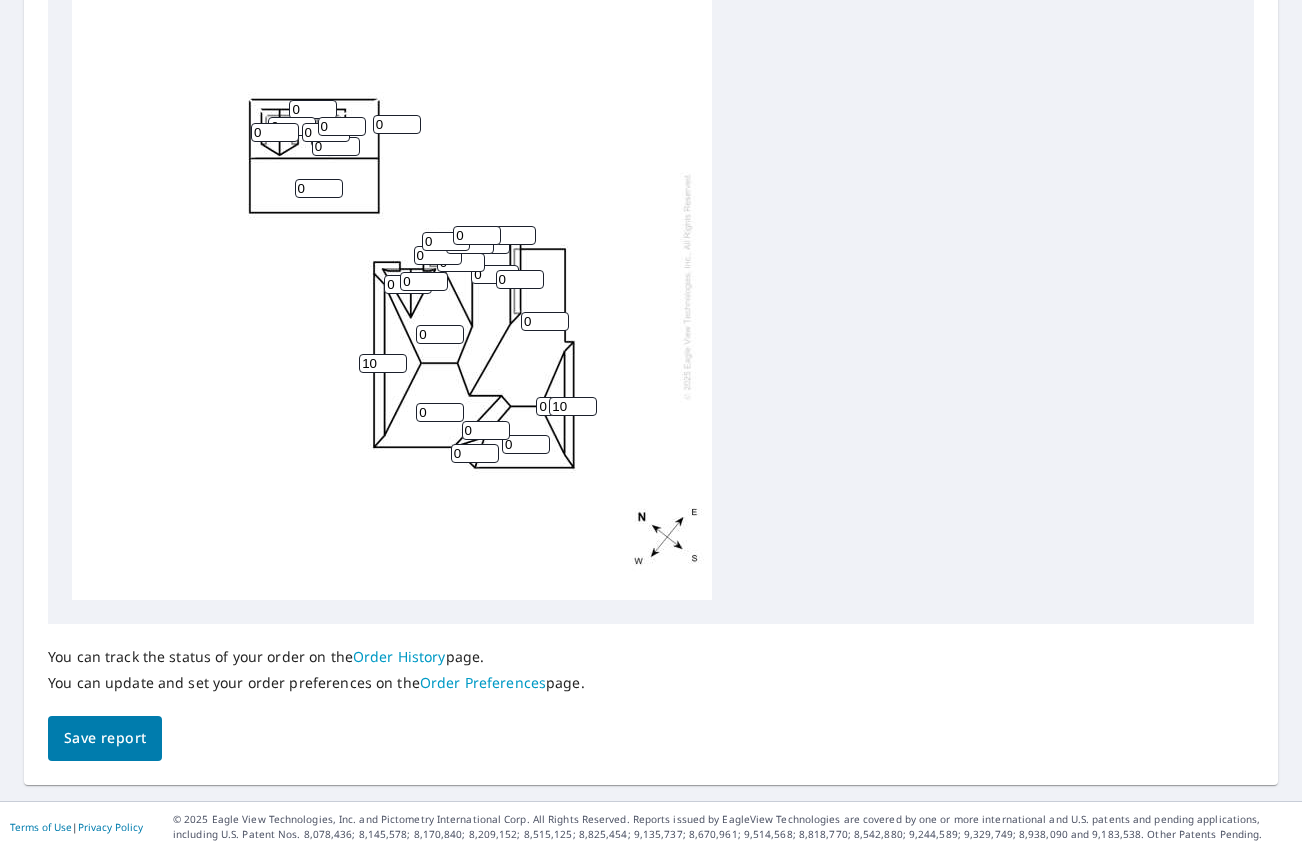 type on "10" 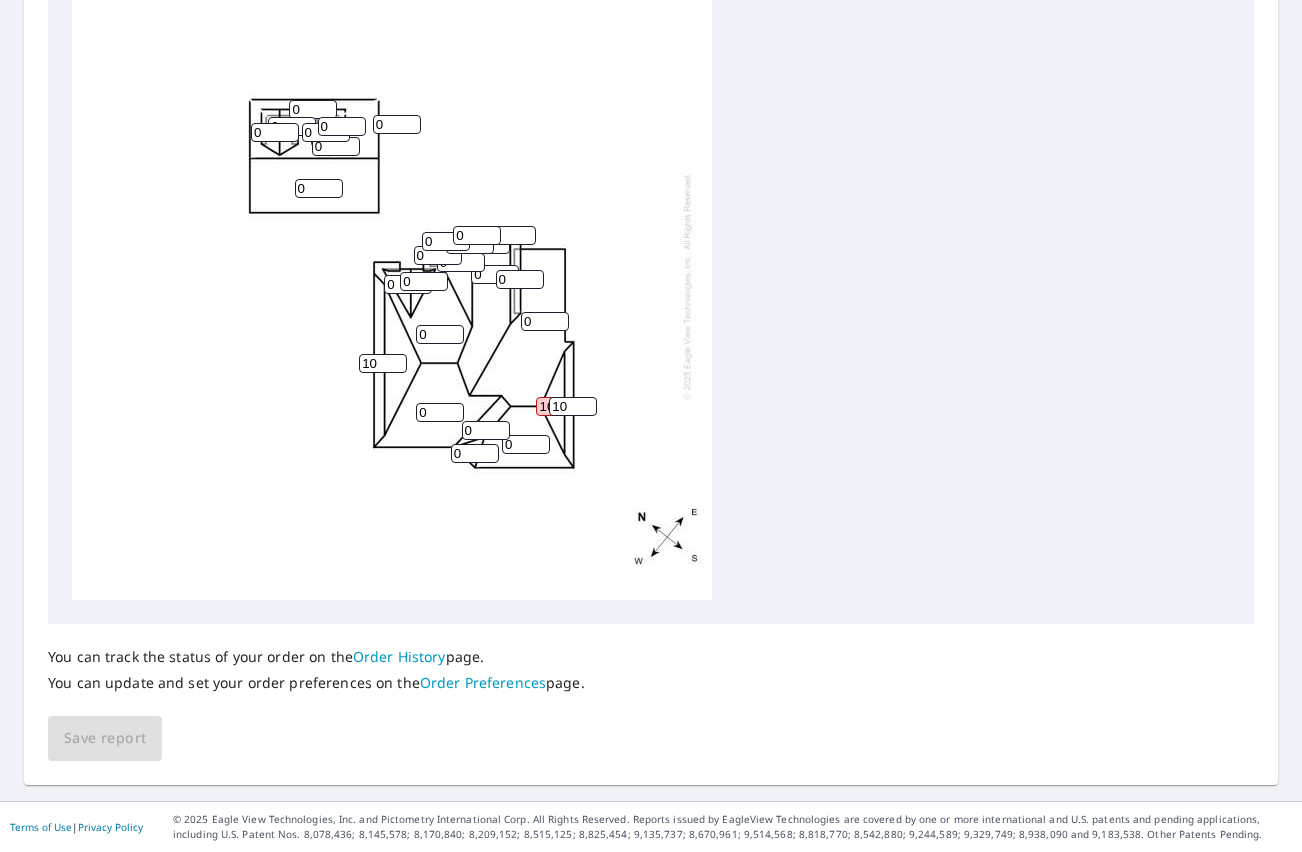 scroll, scrollTop: 731, scrollLeft: 0, axis: vertical 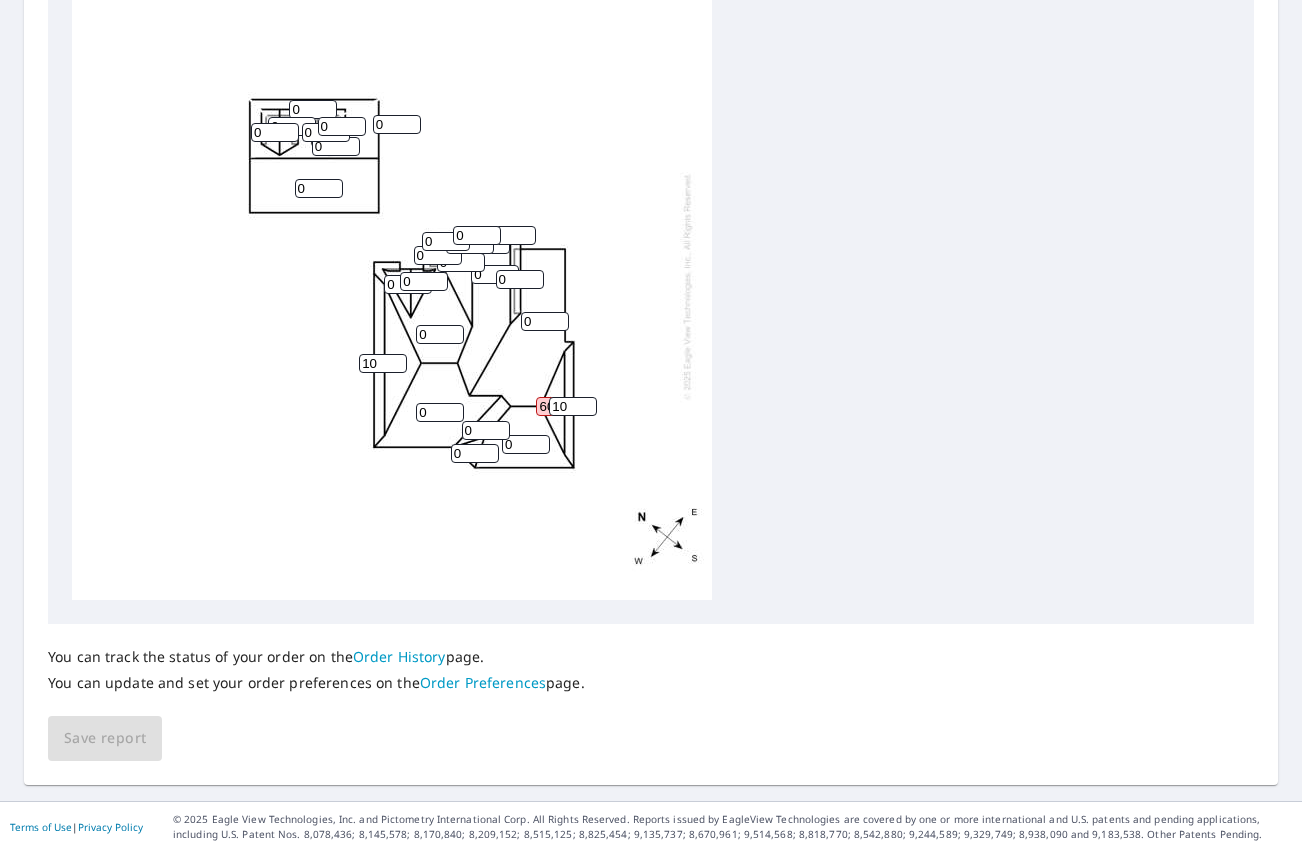 type on "0" 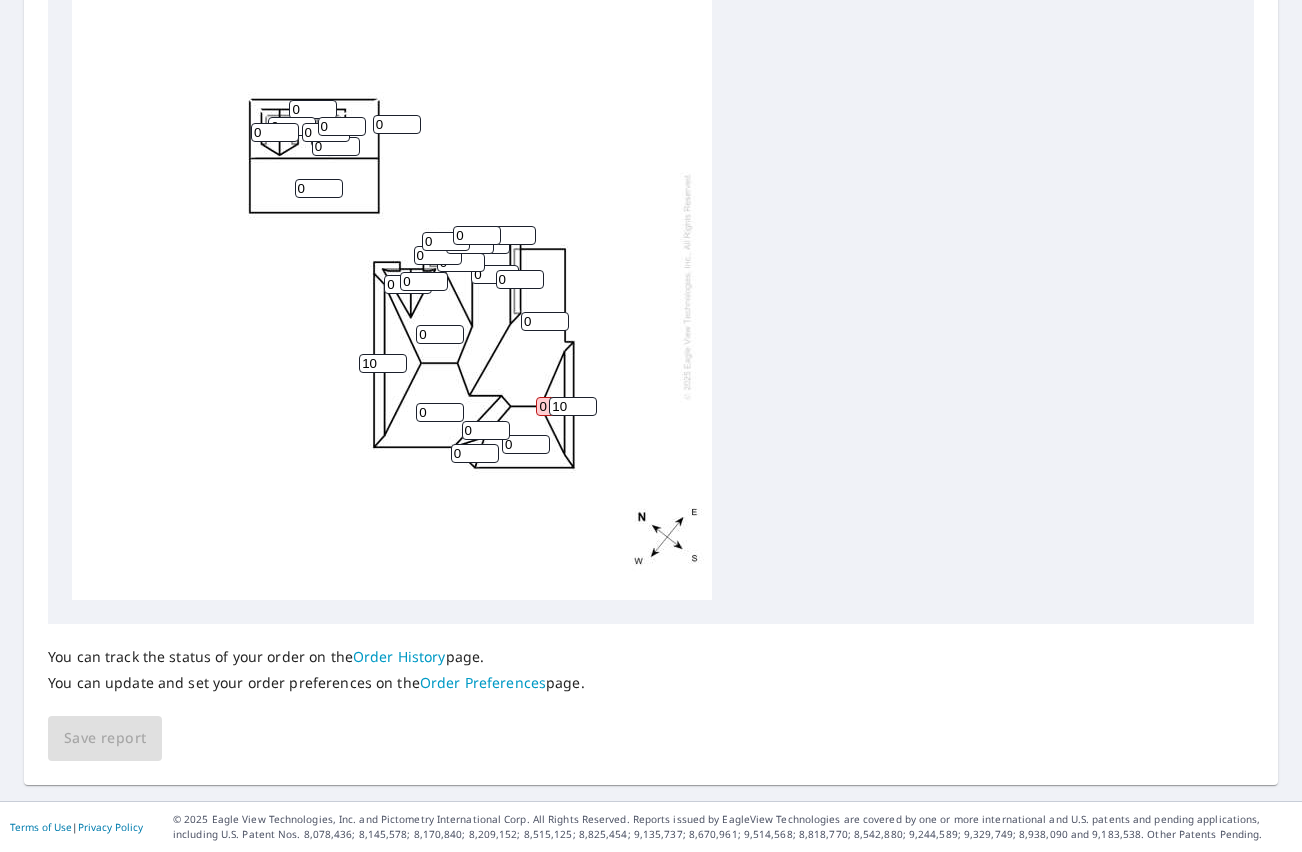 scroll, scrollTop: 731, scrollLeft: 0, axis: vertical 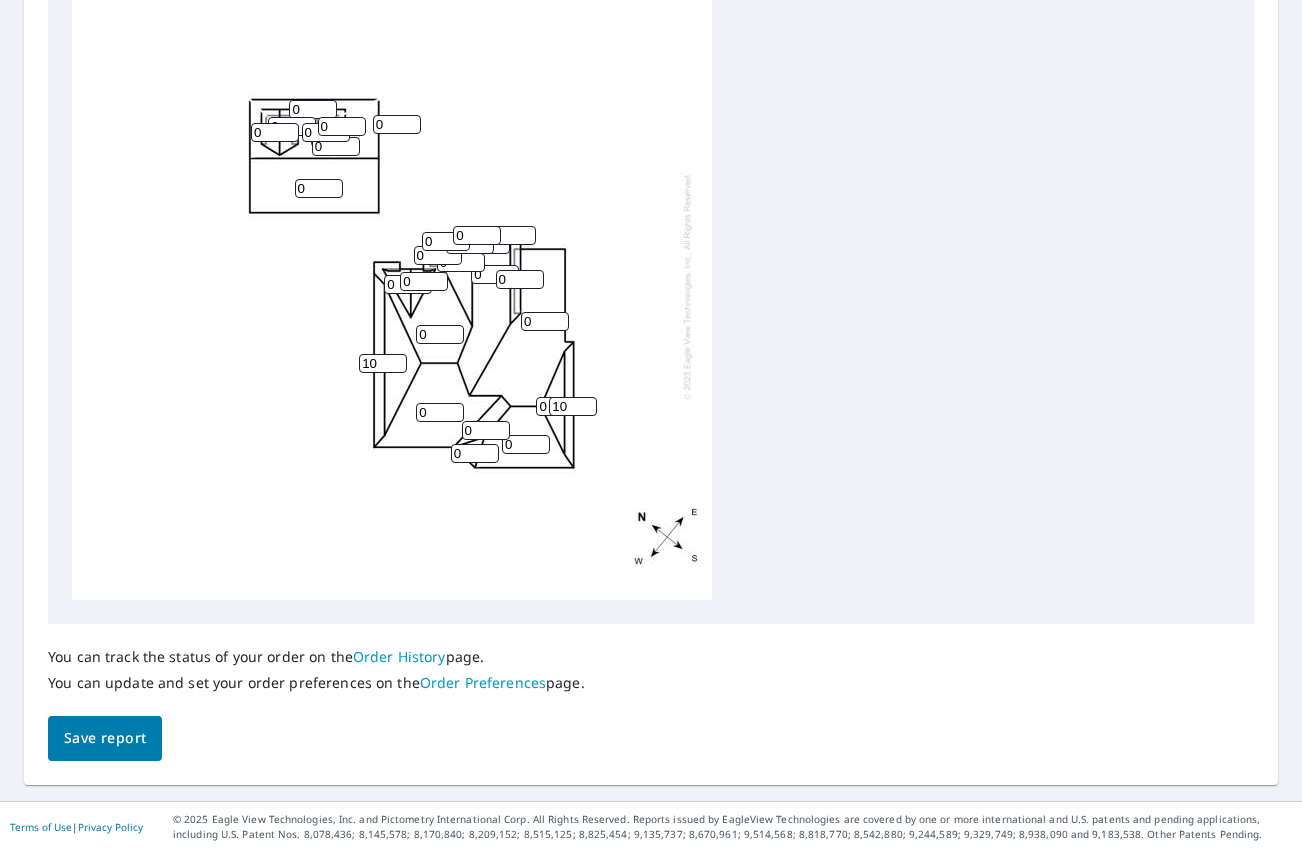 click on "0 0 0 0 0 0 0 0 0 10 0 0 10 0 0 0 0 0 0 0 0 0 0 0 0 0 0 0" at bounding box center [392, 286] 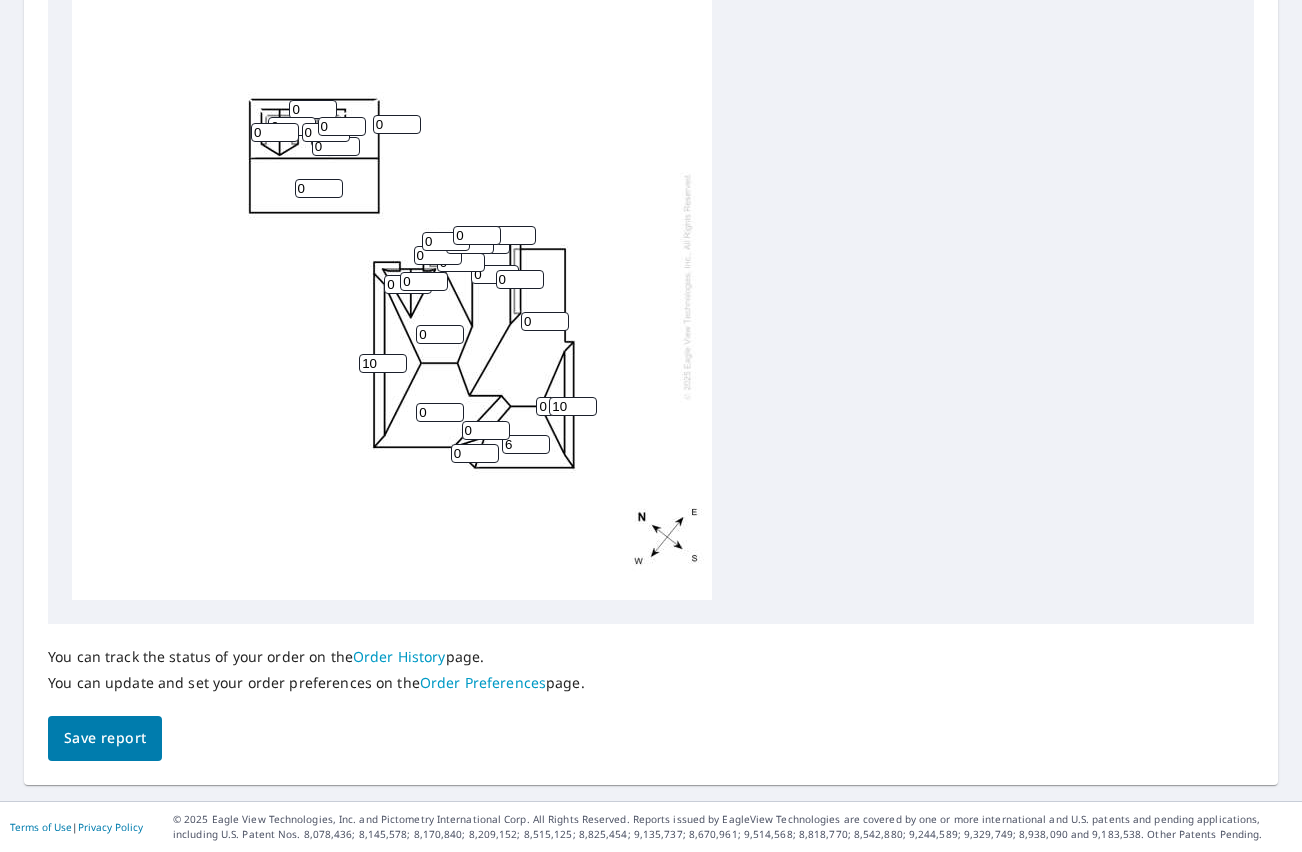 type on "6" 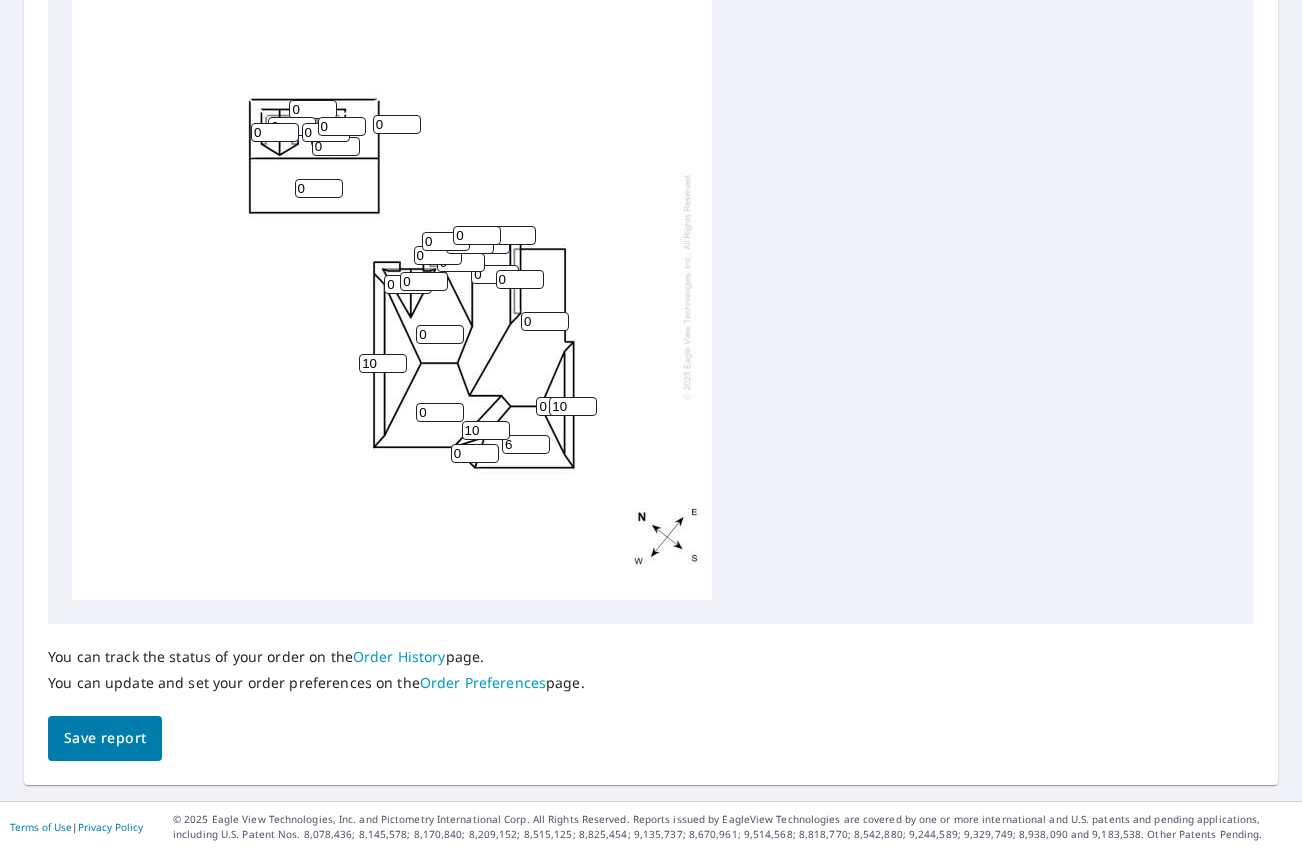 type on "10" 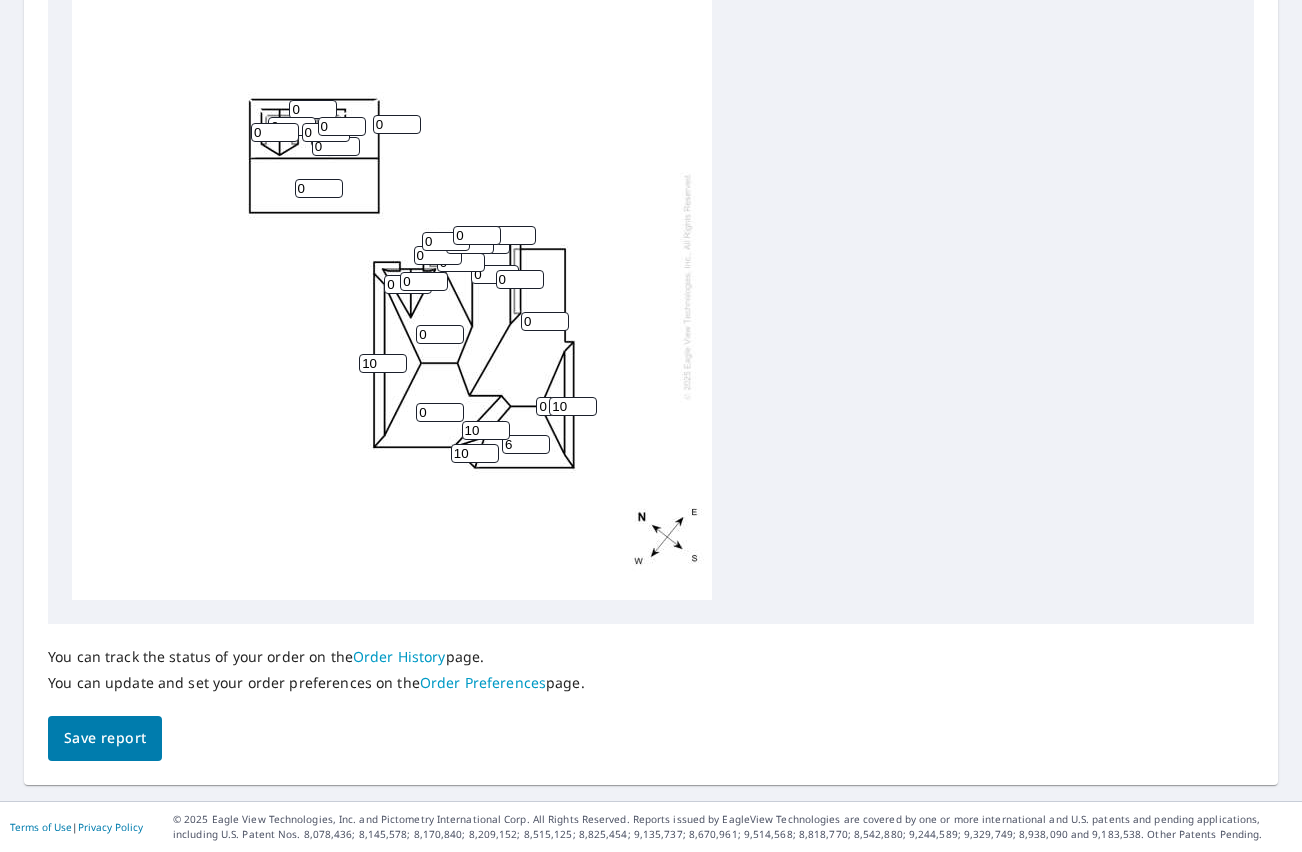 type on "10" 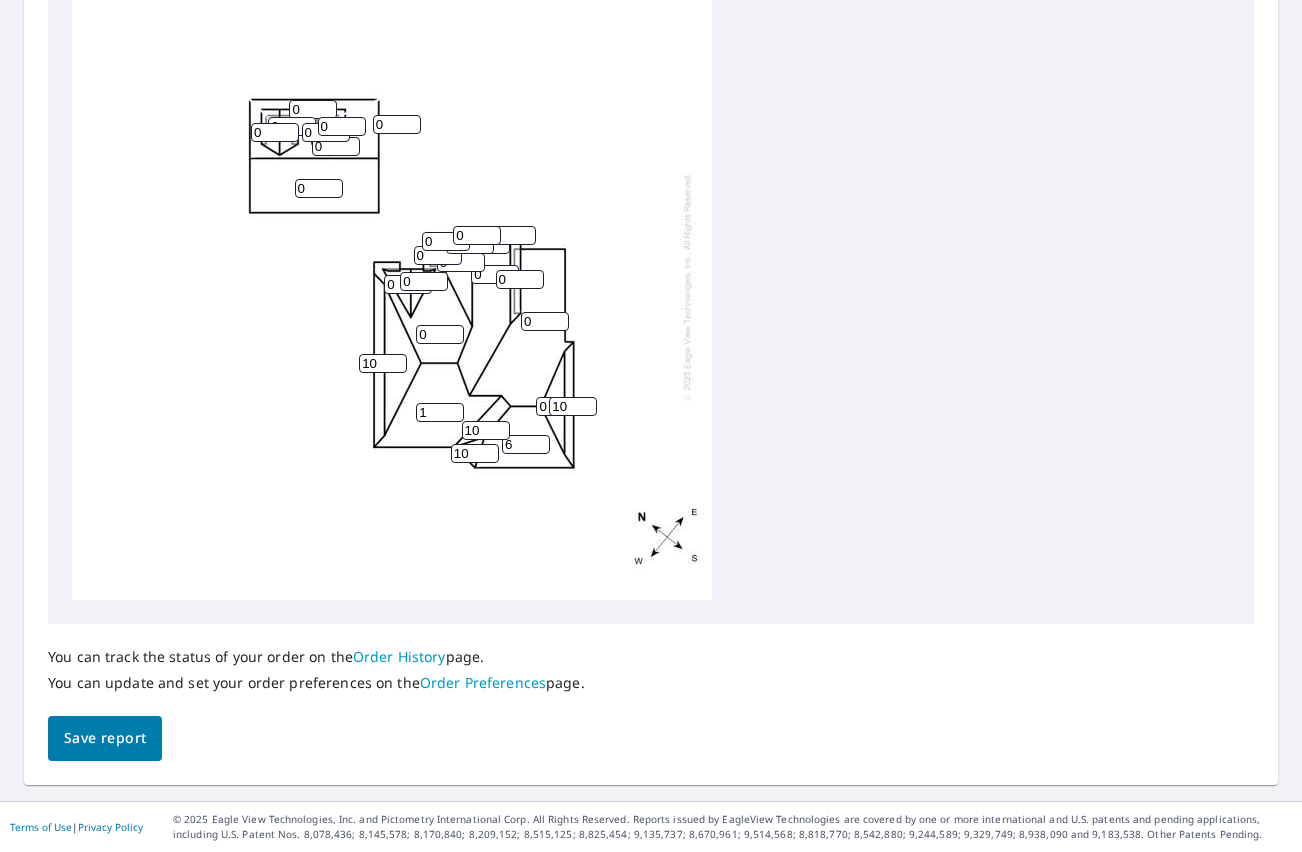 type on "1" 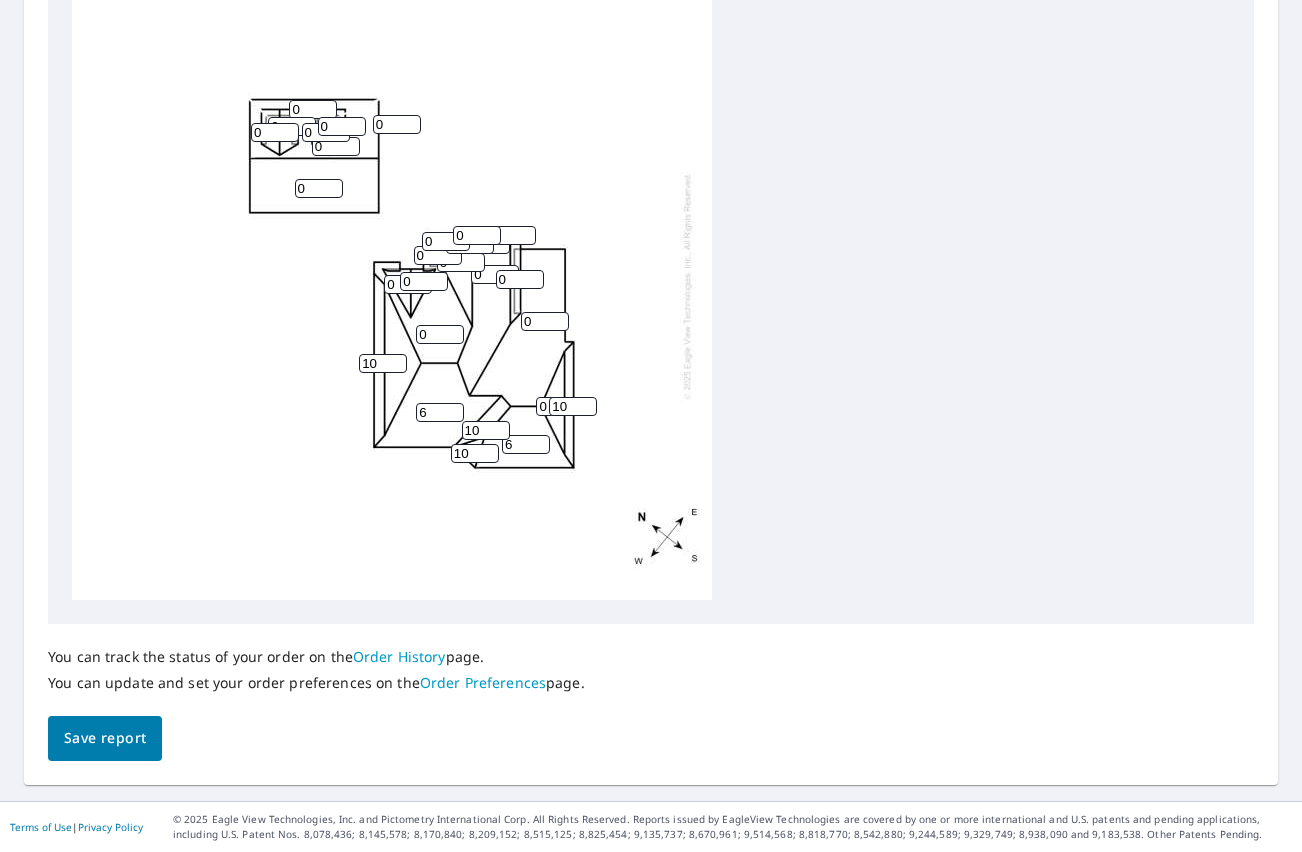 type on "6" 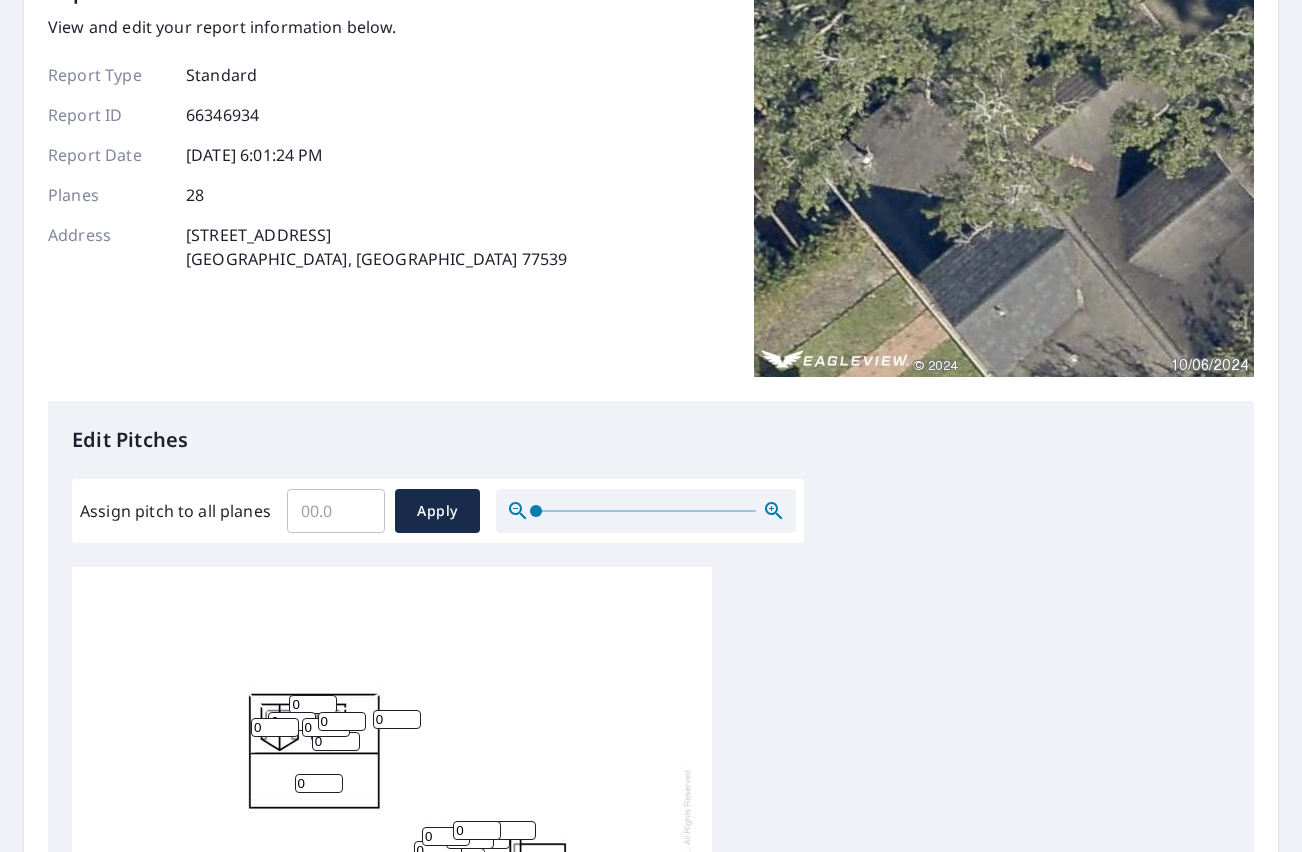 scroll, scrollTop: 64, scrollLeft: 0, axis: vertical 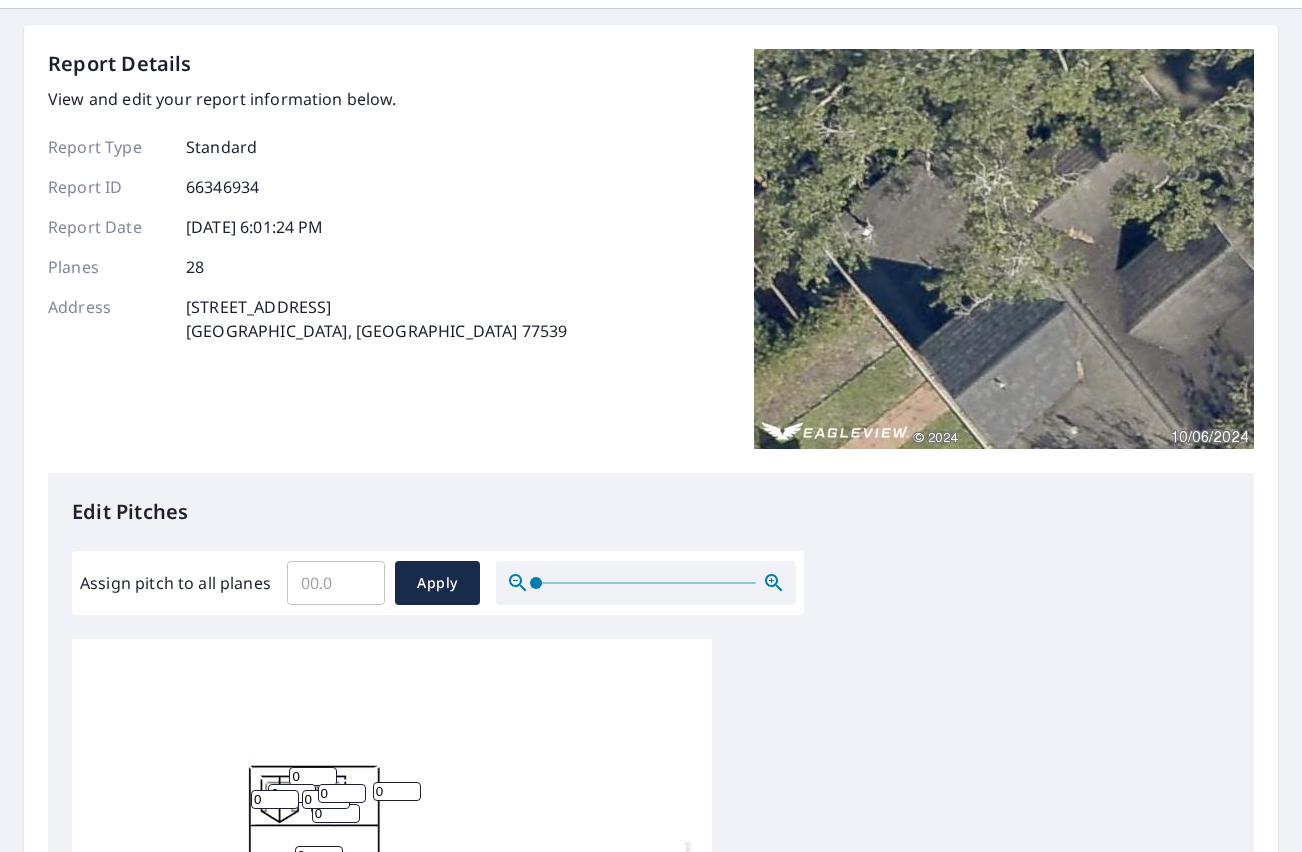 type on "6" 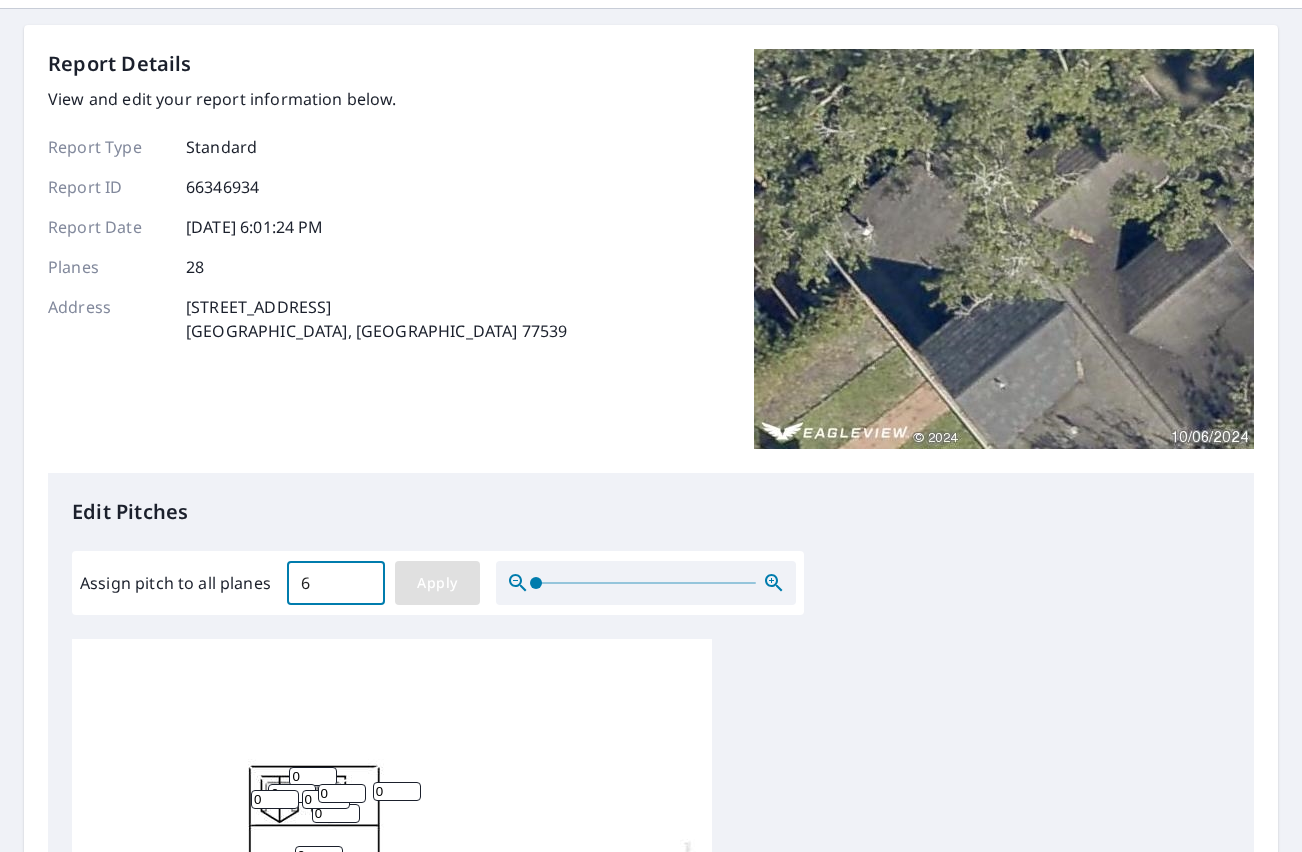 type on "6" 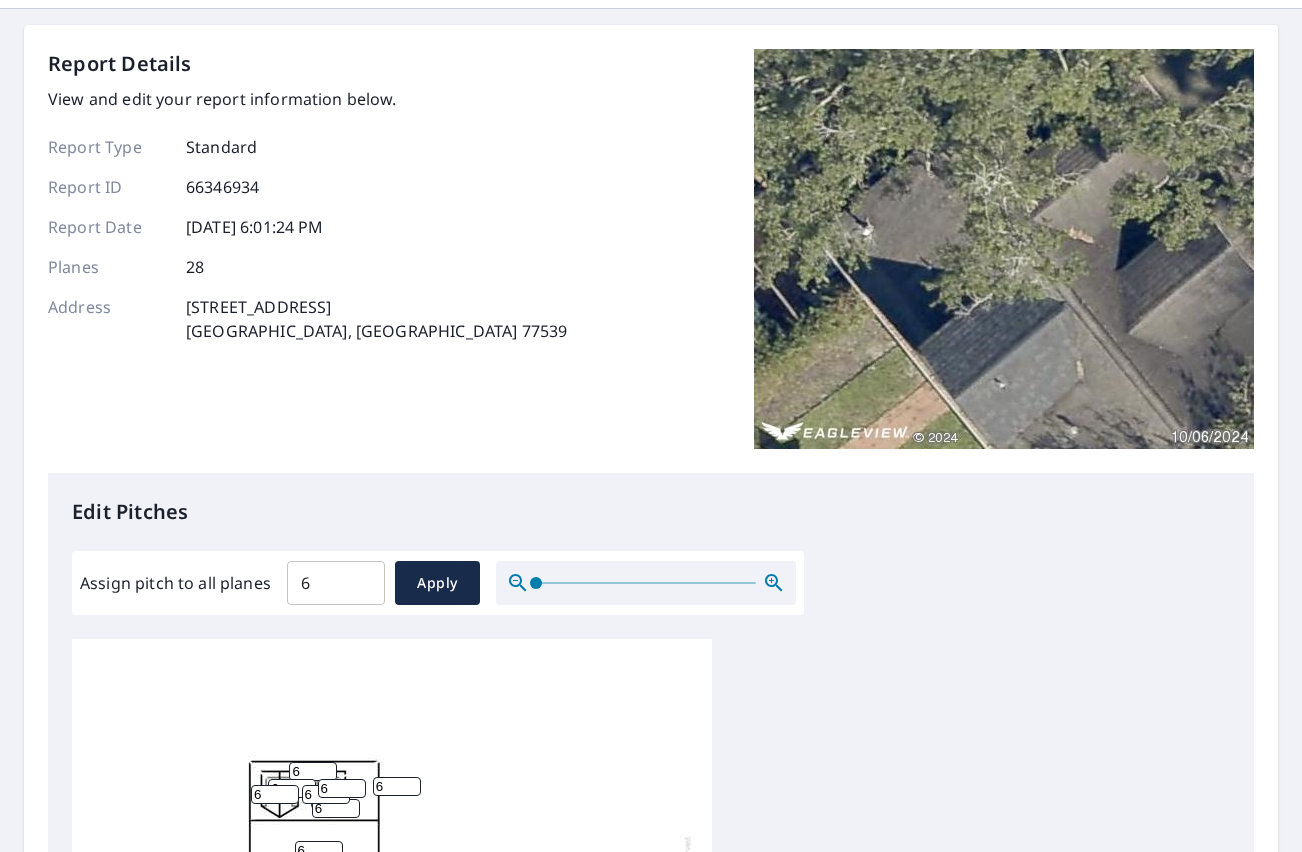 scroll, scrollTop: 20, scrollLeft: 0, axis: vertical 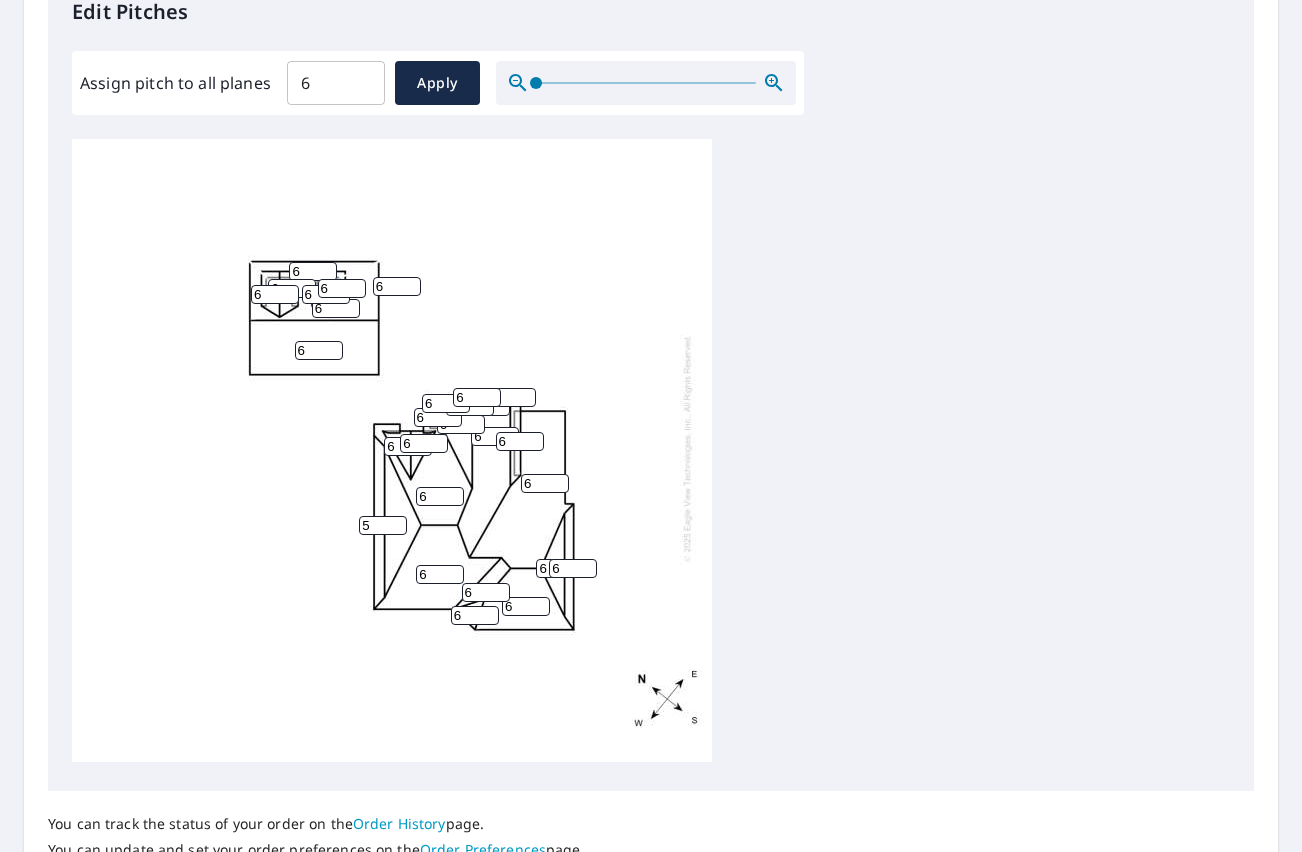 drag, startPoint x: 388, startPoint y: 511, endPoint x: 362, endPoint y: 512, distance: 26.019224 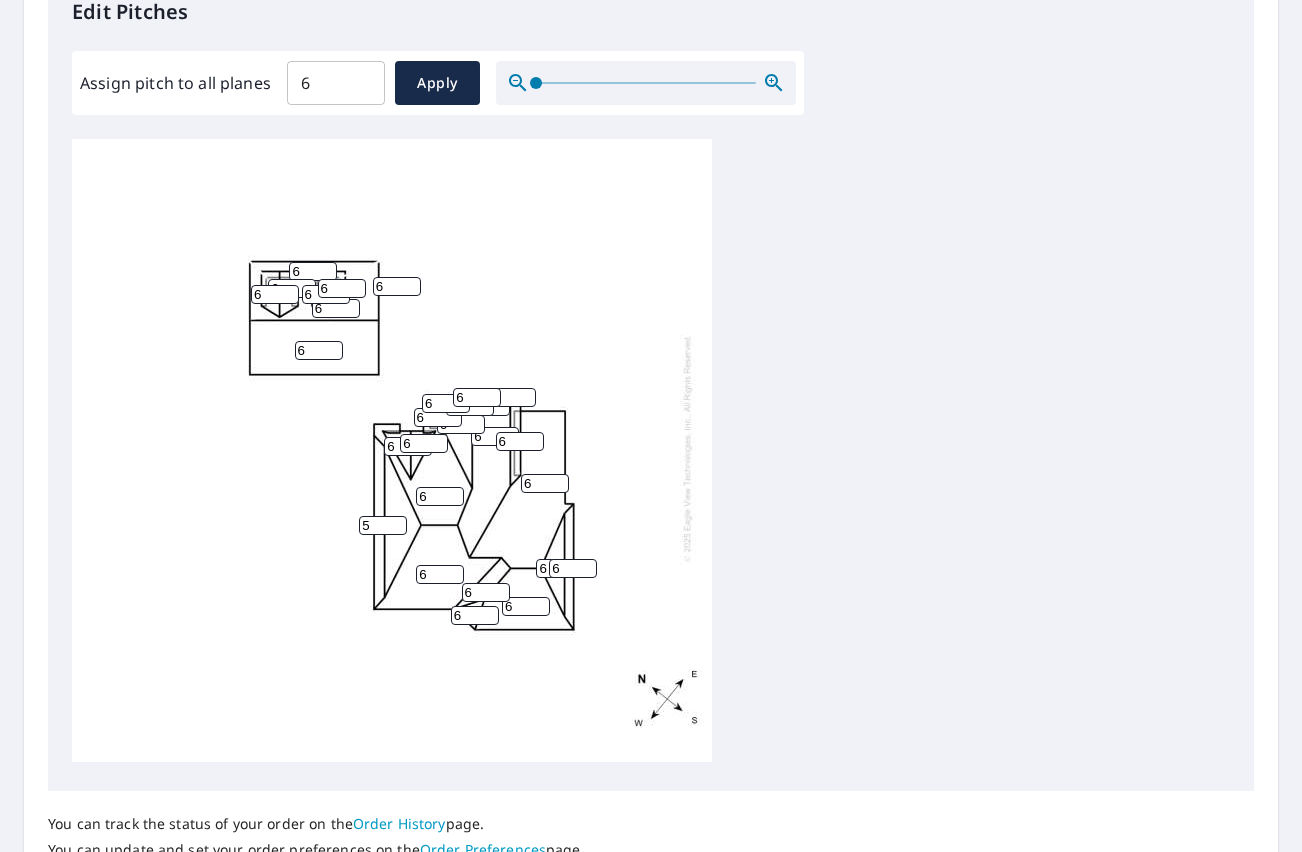drag, startPoint x: 380, startPoint y: 511, endPoint x: 343, endPoint y: 511, distance: 37 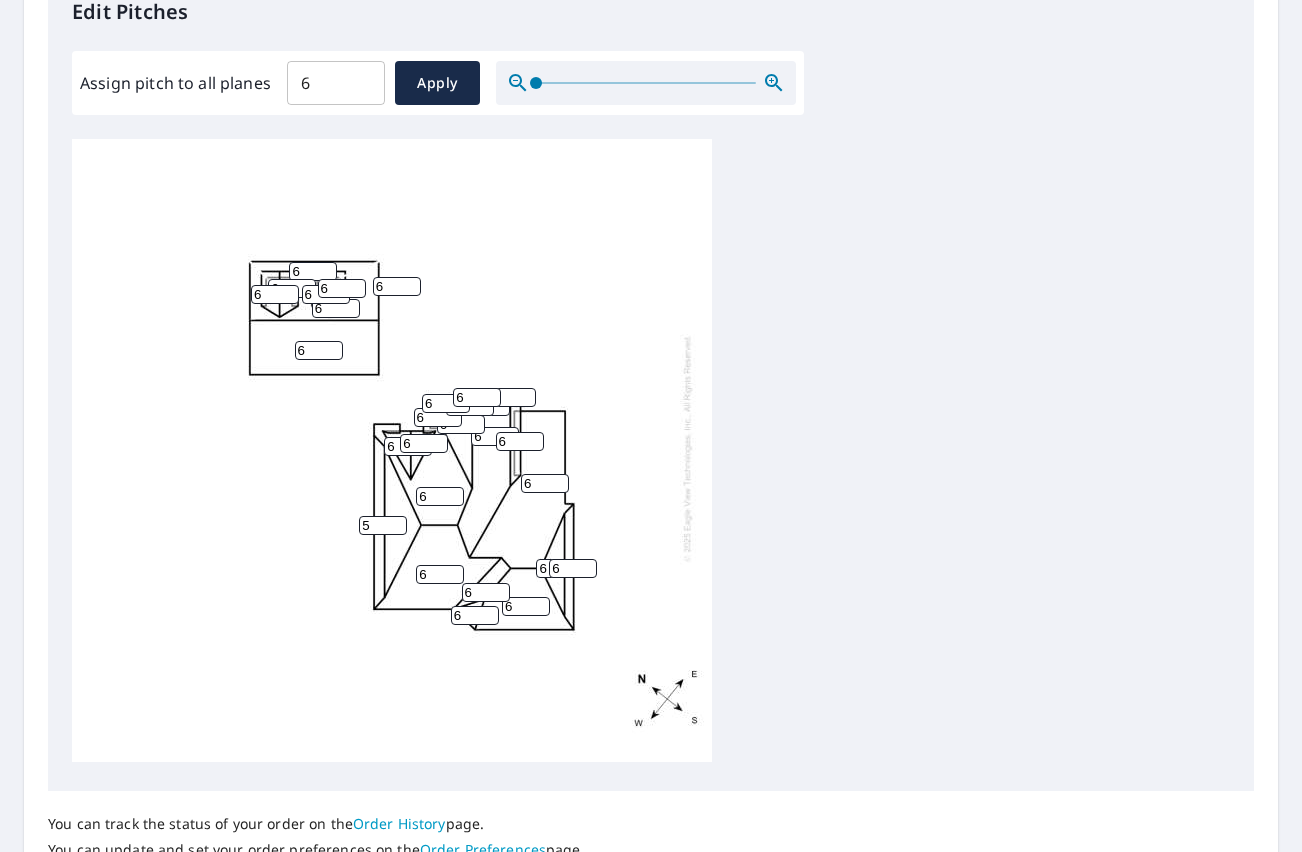 click on "6 6 6 6 6 6 6 6 6 5 6 6 6 6 6 6 6 6 6 6 6 6 6 6 6 6 6 6" at bounding box center (392, 448) 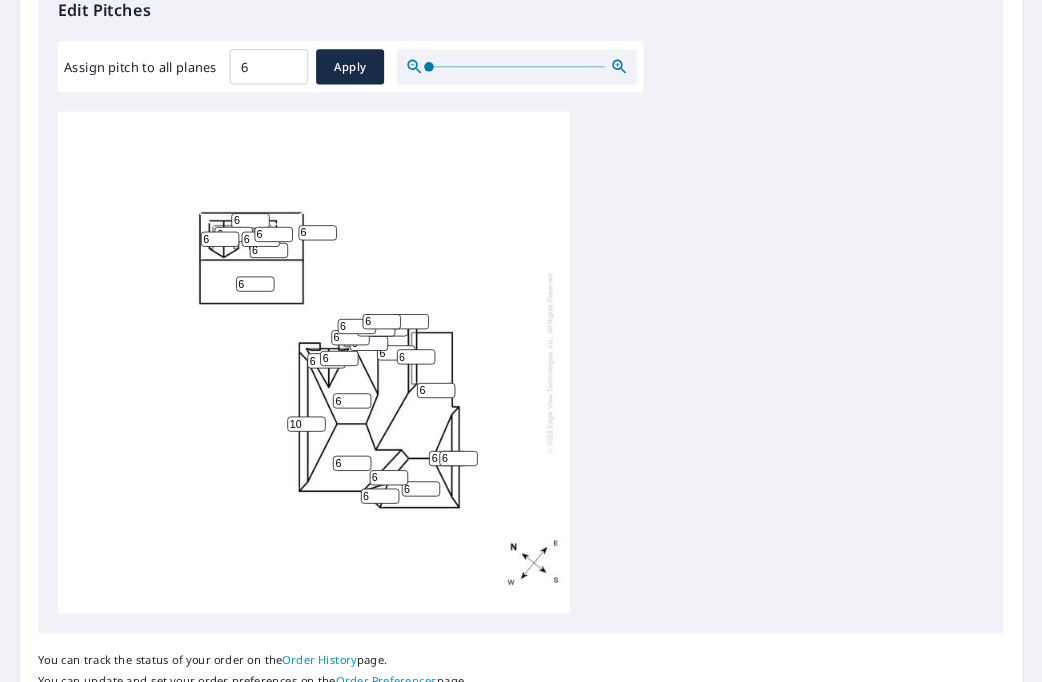 scroll, scrollTop: 0, scrollLeft: 0, axis: both 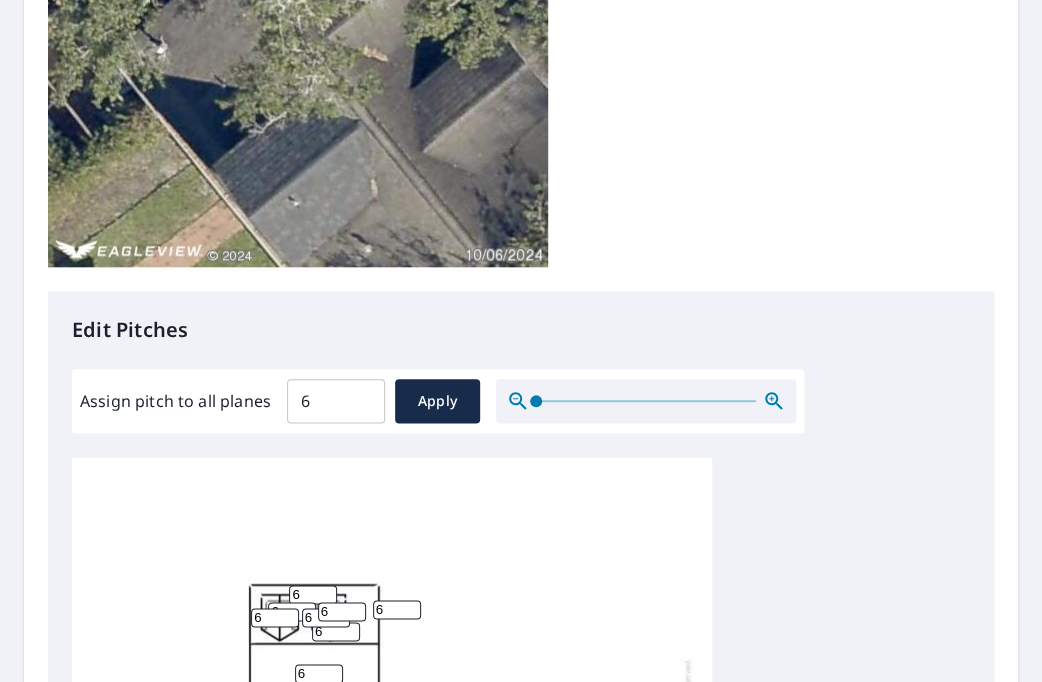 type on "10" 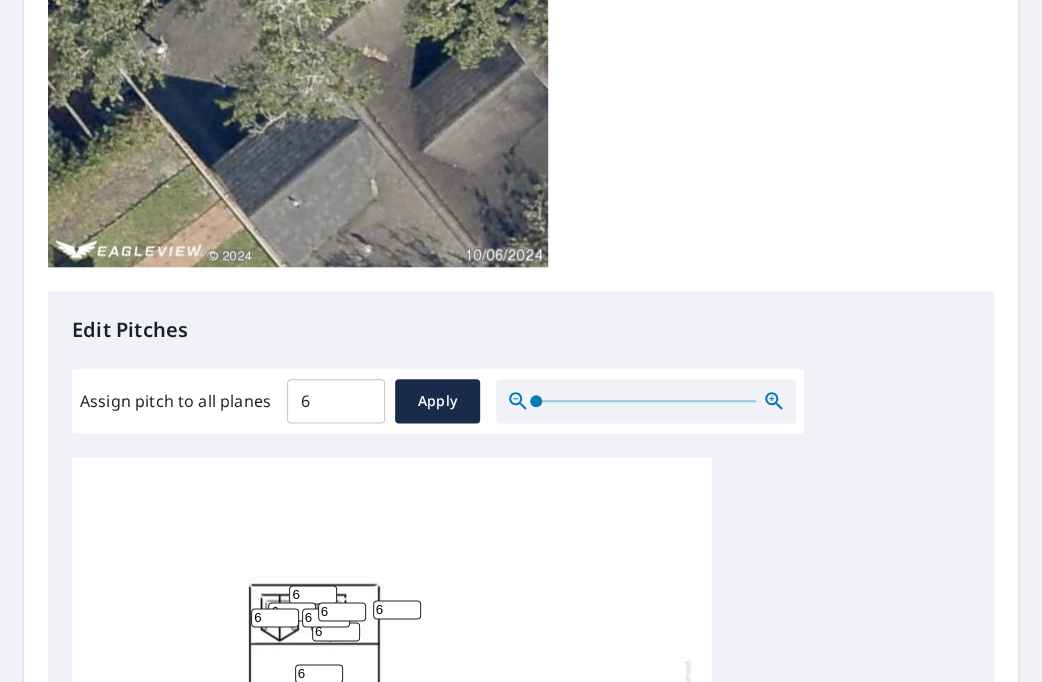 click on "6" at bounding box center (461, 747) 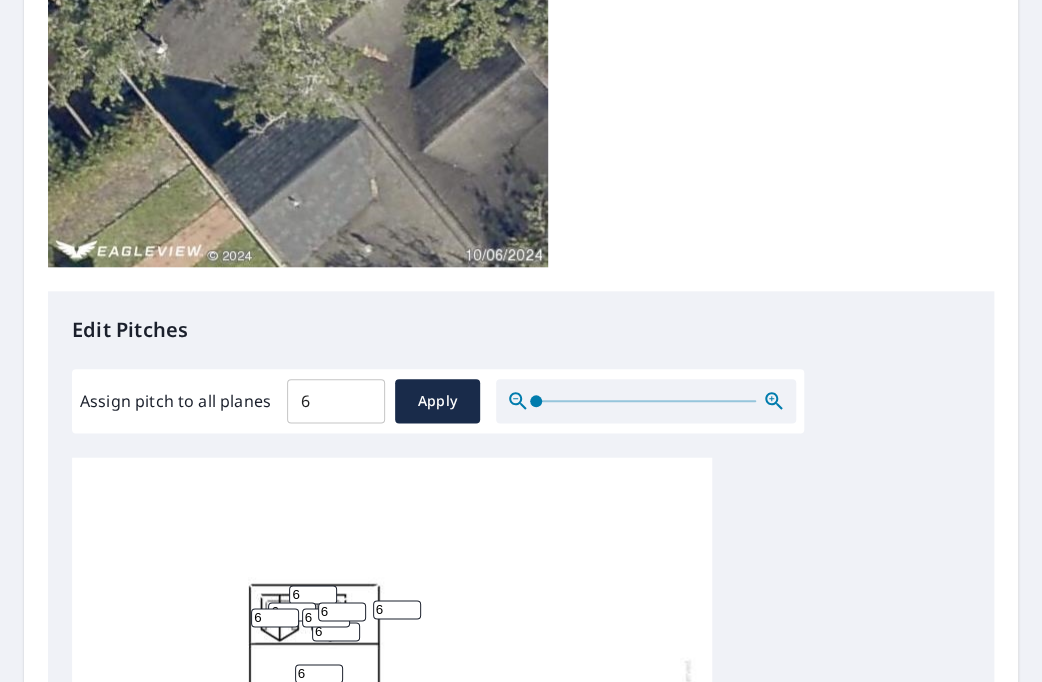 type on "10" 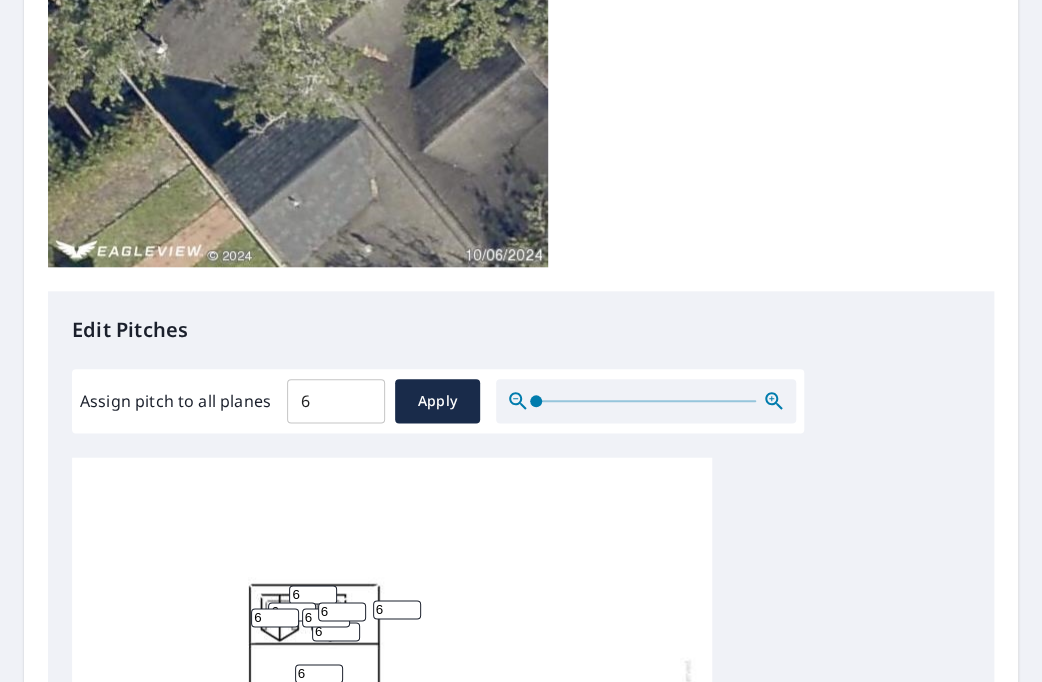 click on "6" at bounding box center [495, 759] 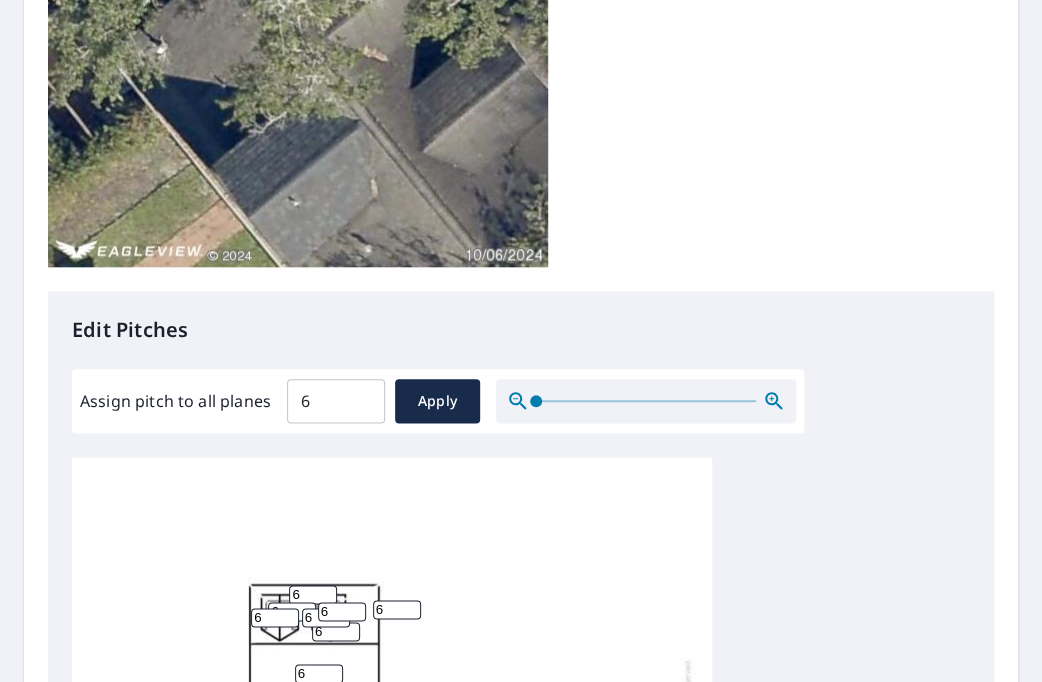 drag, startPoint x: 492, startPoint y: 447, endPoint x: 458, endPoint y: 448, distance: 34.0147 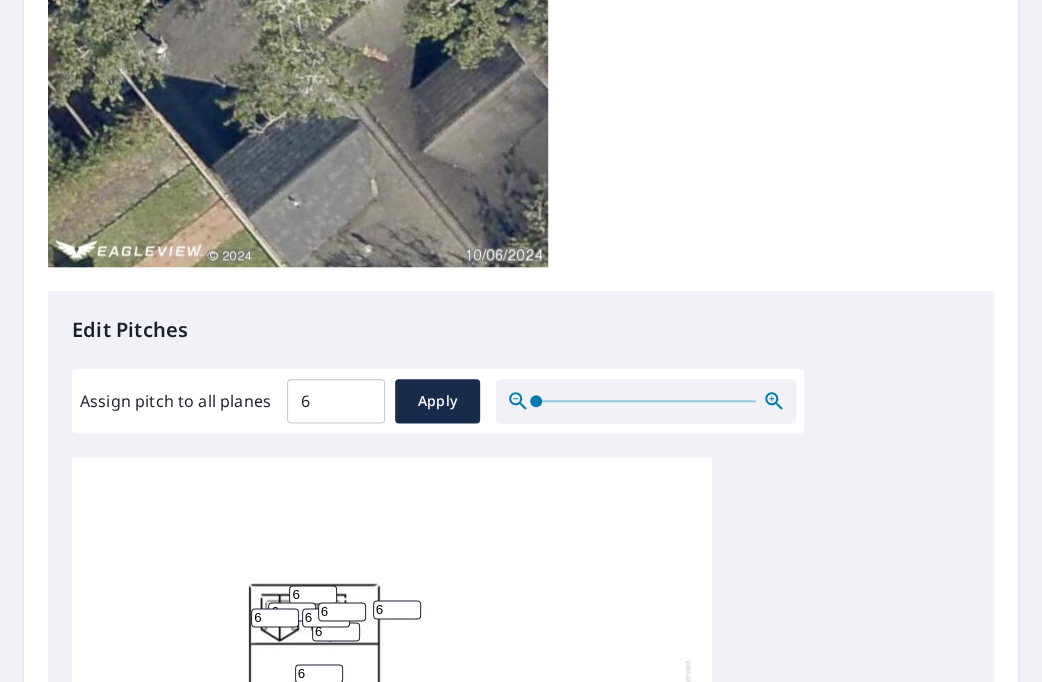 click on "6 6 6 6 6 6 6 6 10 10 6 6 6 6 6 6 6 6 6 6 6 6 6 6 6 6 6 6" at bounding box center [392, 771] 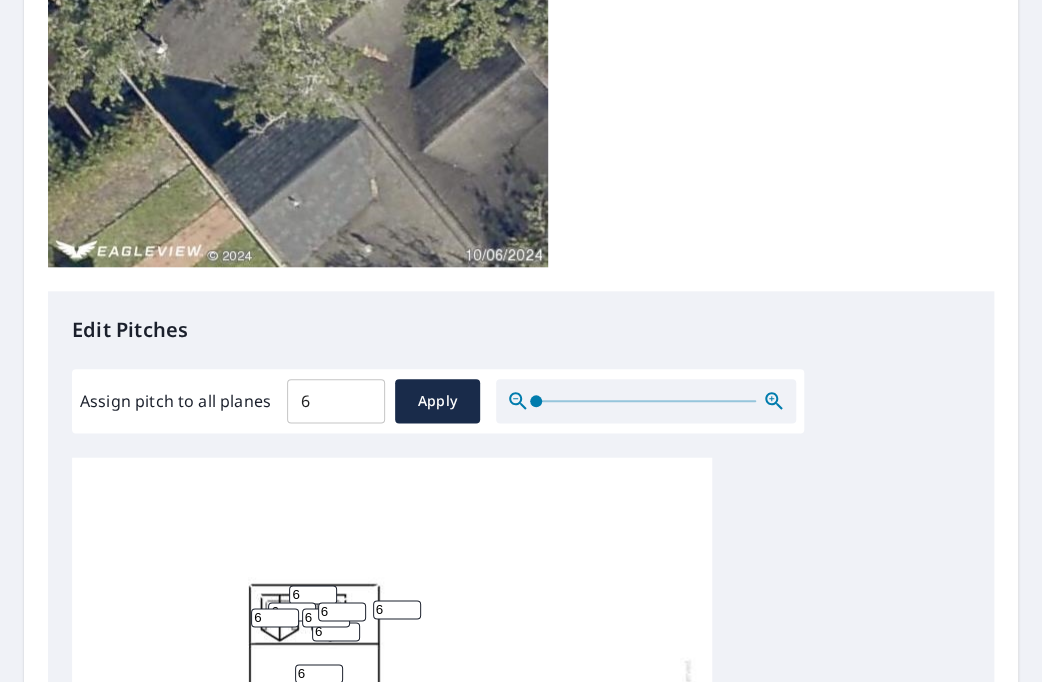 type on "10" 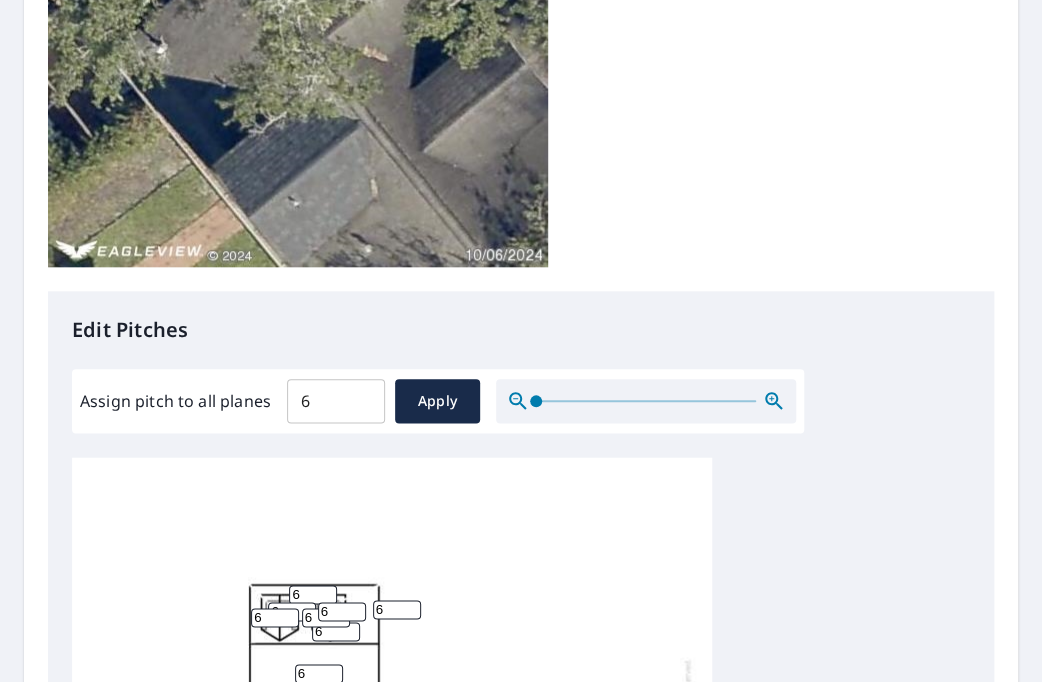 drag, startPoint x: 560, startPoint y: 569, endPoint x: 533, endPoint y: 569, distance: 27 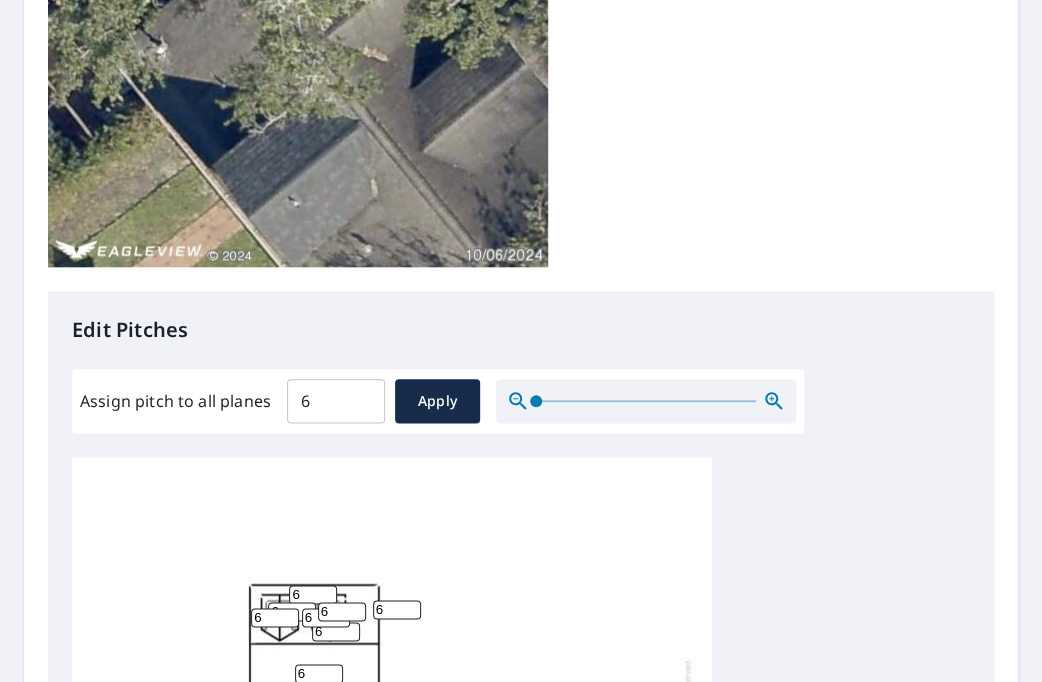type on "10" 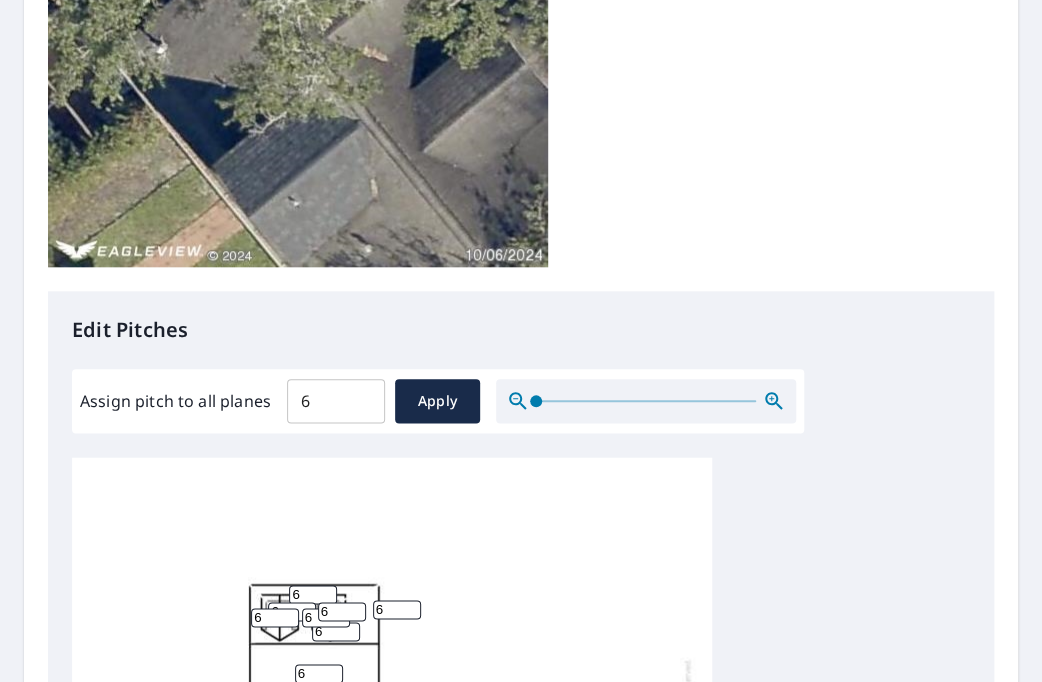 drag, startPoint x: 309, startPoint y: 351, endPoint x: 263, endPoint y: 355, distance: 46.173584 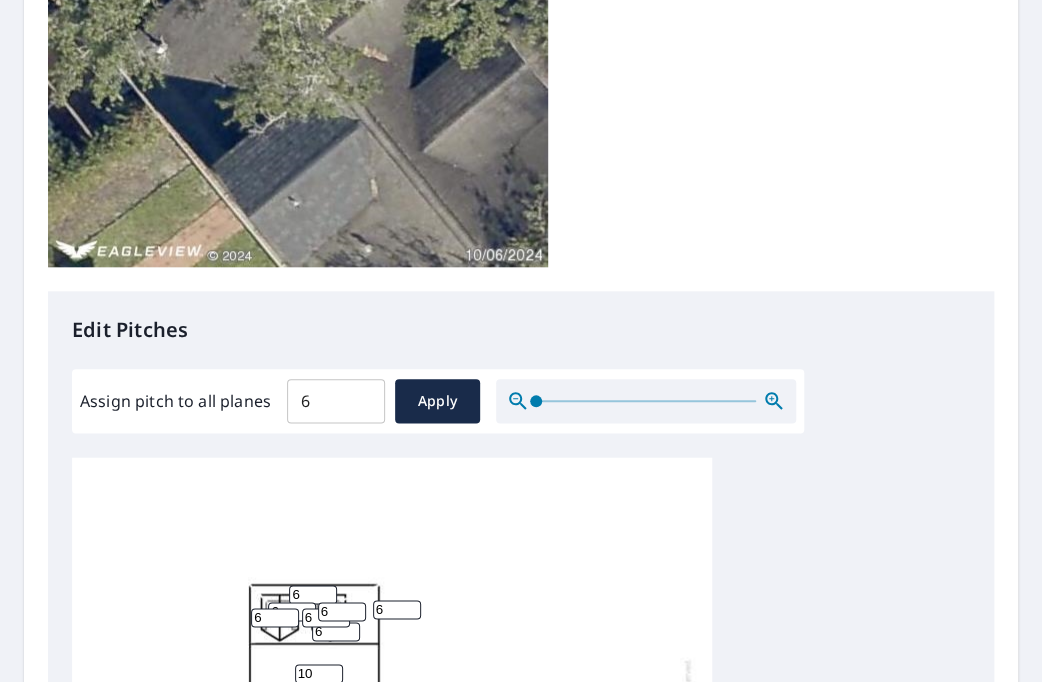 type on "10" 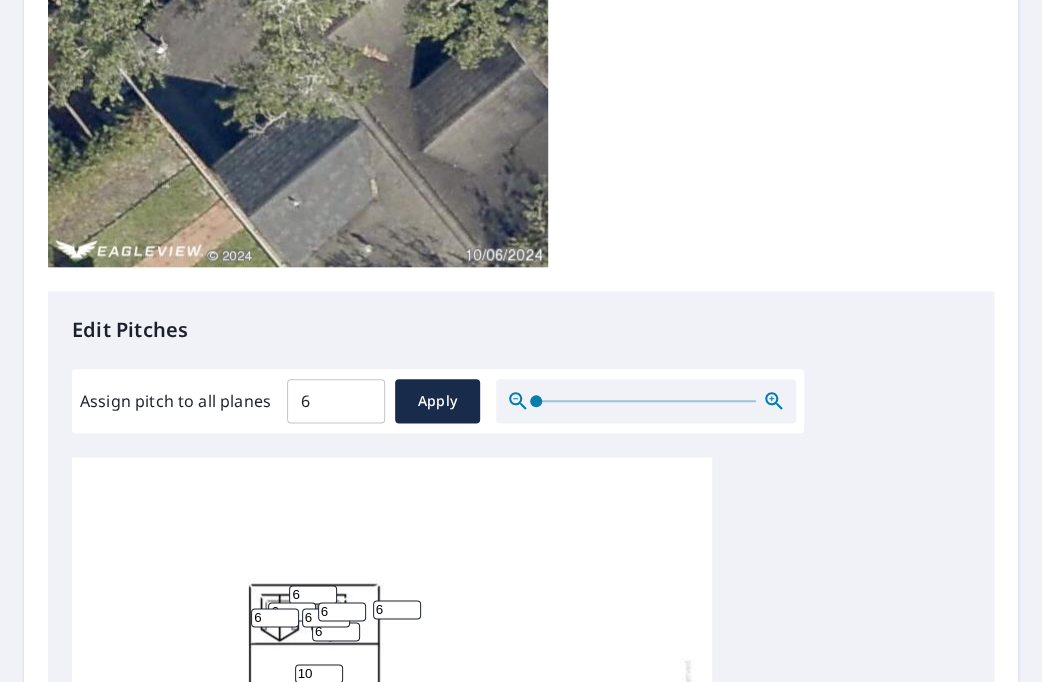 click on "6" at bounding box center (397, 609) 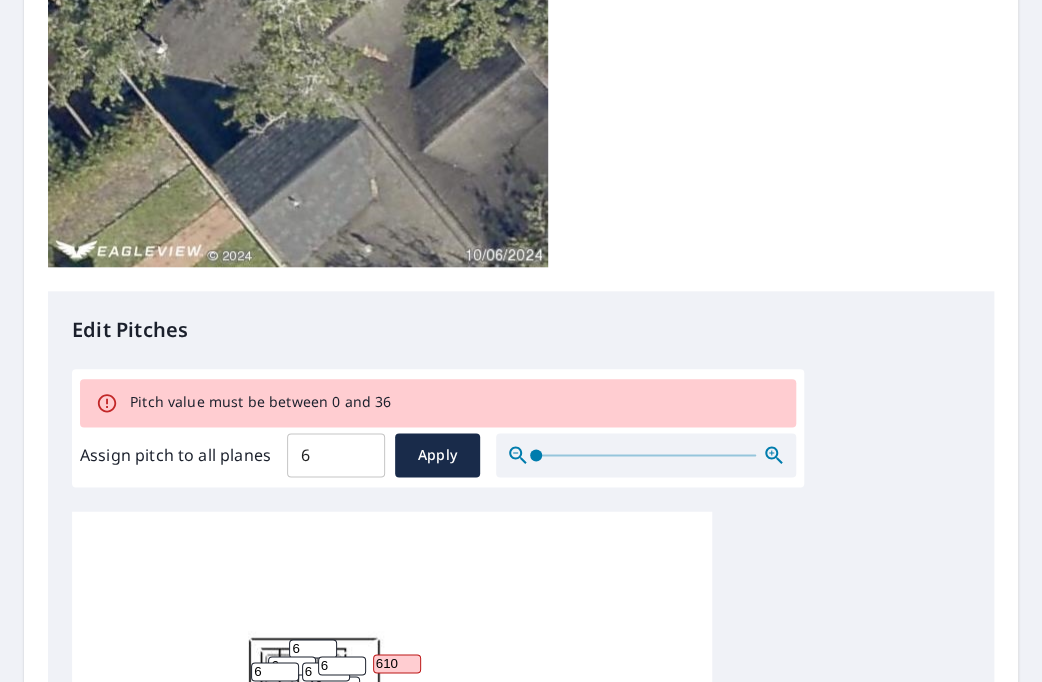 drag, startPoint x: 396, startPoint y: 346, endPoint x: 360, endPoint y: 355, distance: 37.107952 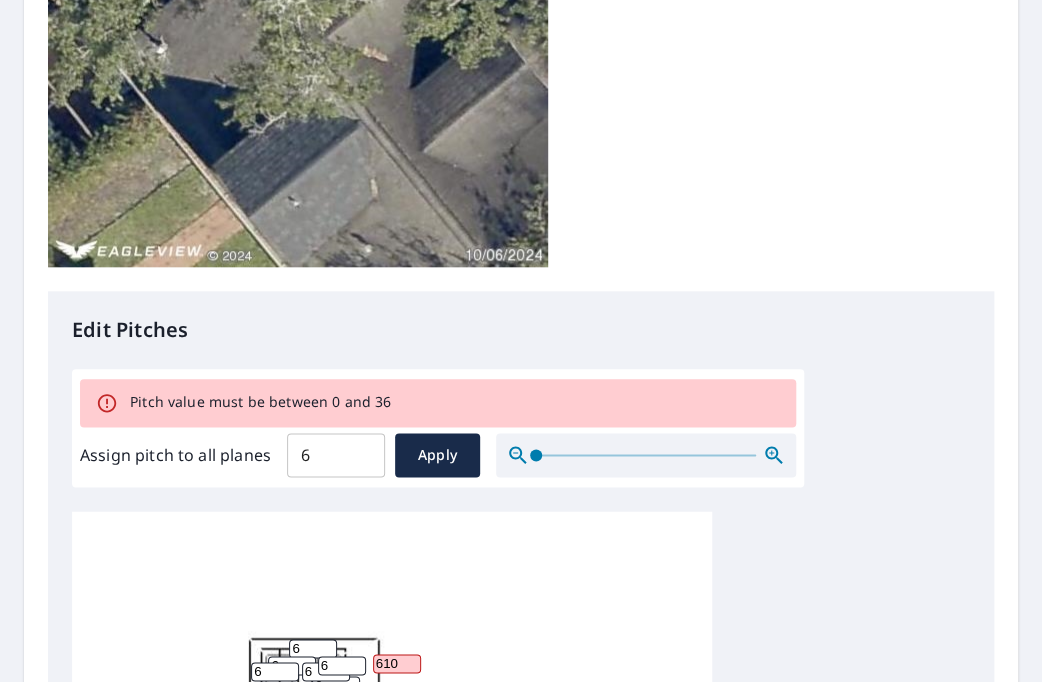 click on "6 10 6 10 6 6 6 610 10 10 6 6 10 6 6 6 6 6 10 6 10 6 6 6 6 6 6 6" at bounding box center [392, 825] 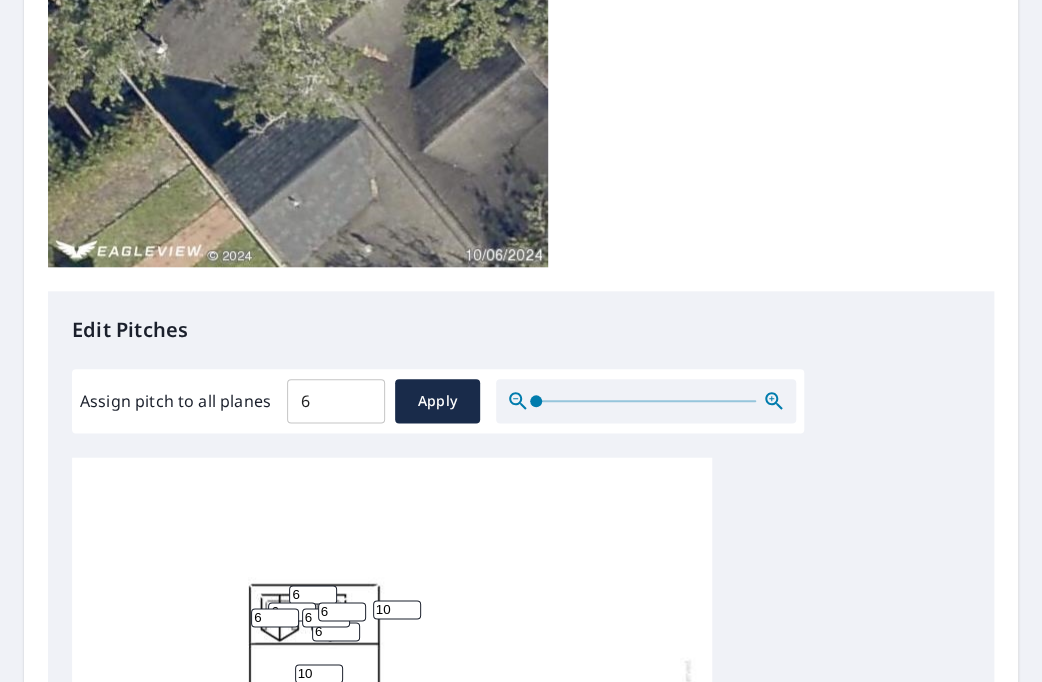 type on "10" 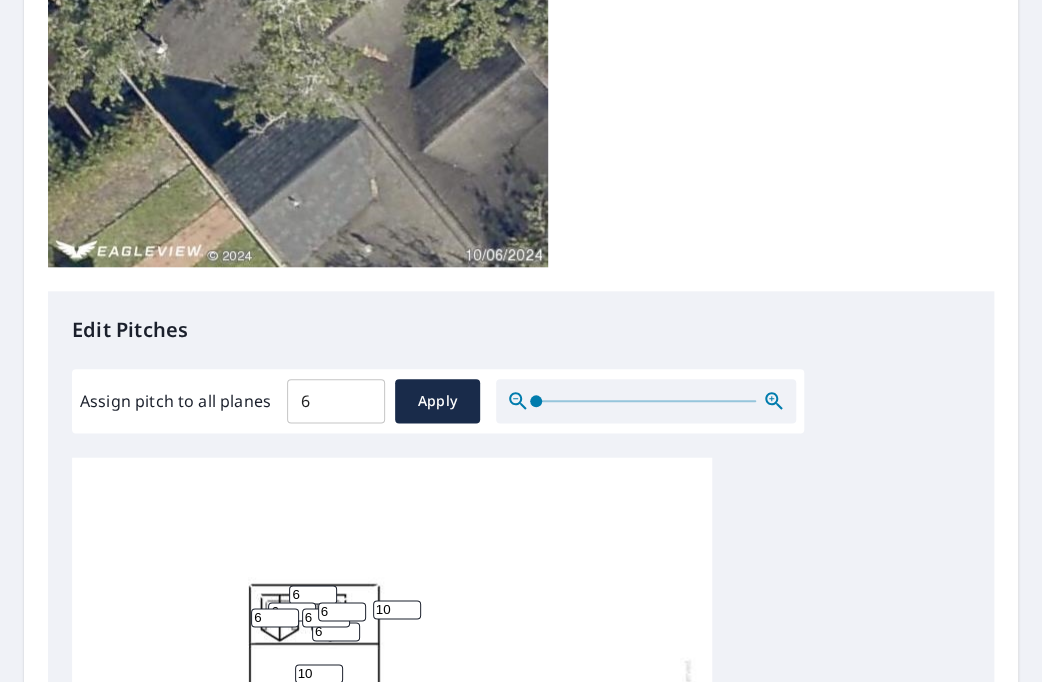 drag, startPoint x: 329, startPoint y: 320, endPoint x: 315, endPoint y: 321, distance: 14.035668 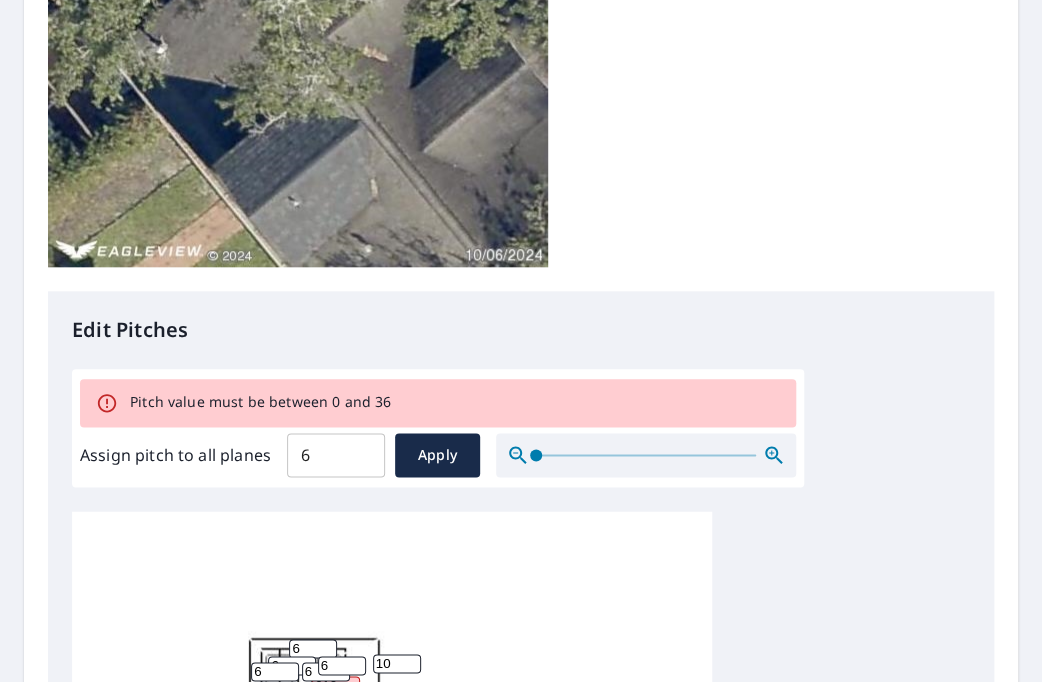 drag, startPoint x: 336, startPoint y: 368, endPoint x: 298, endPoint y: 373, distance: 38.327538 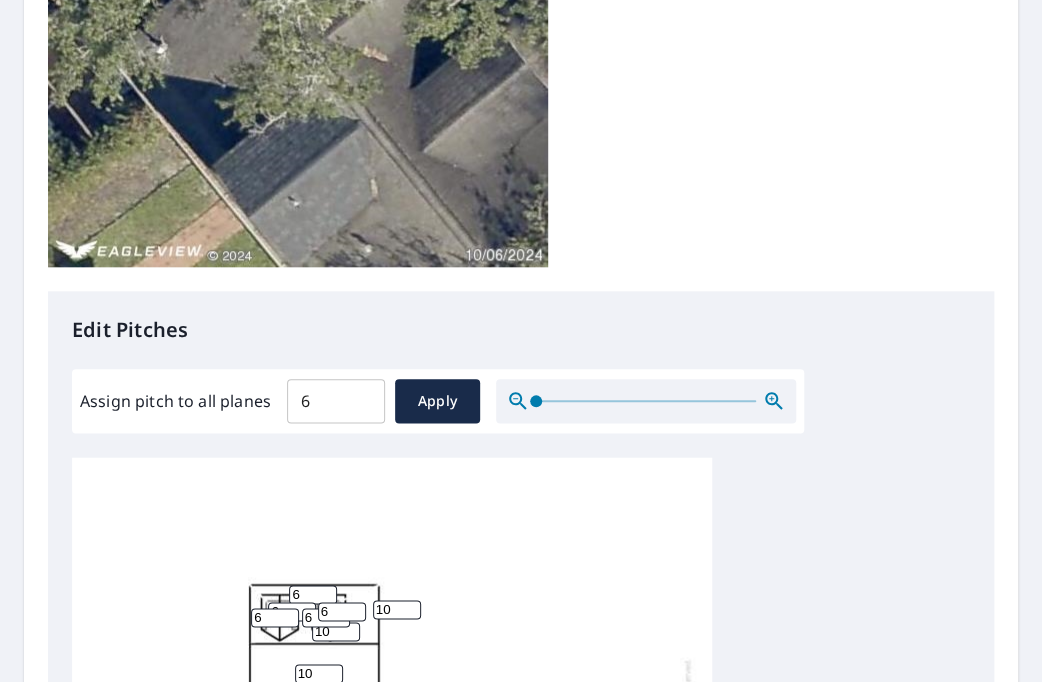 type on "10" 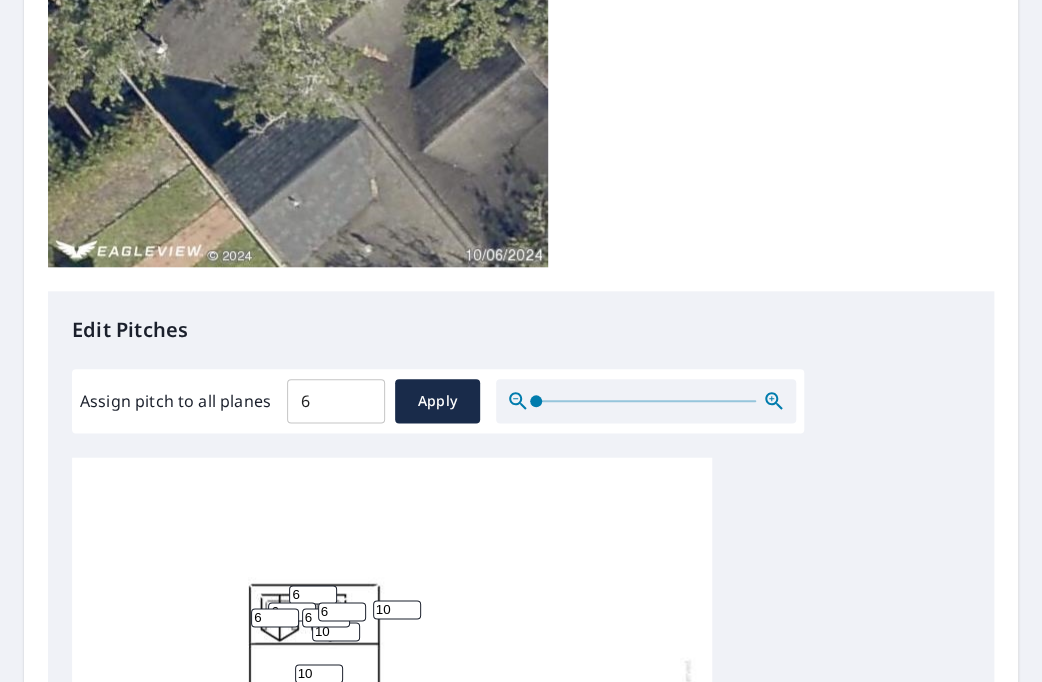 click on "6" at bounding box center (313, 594) 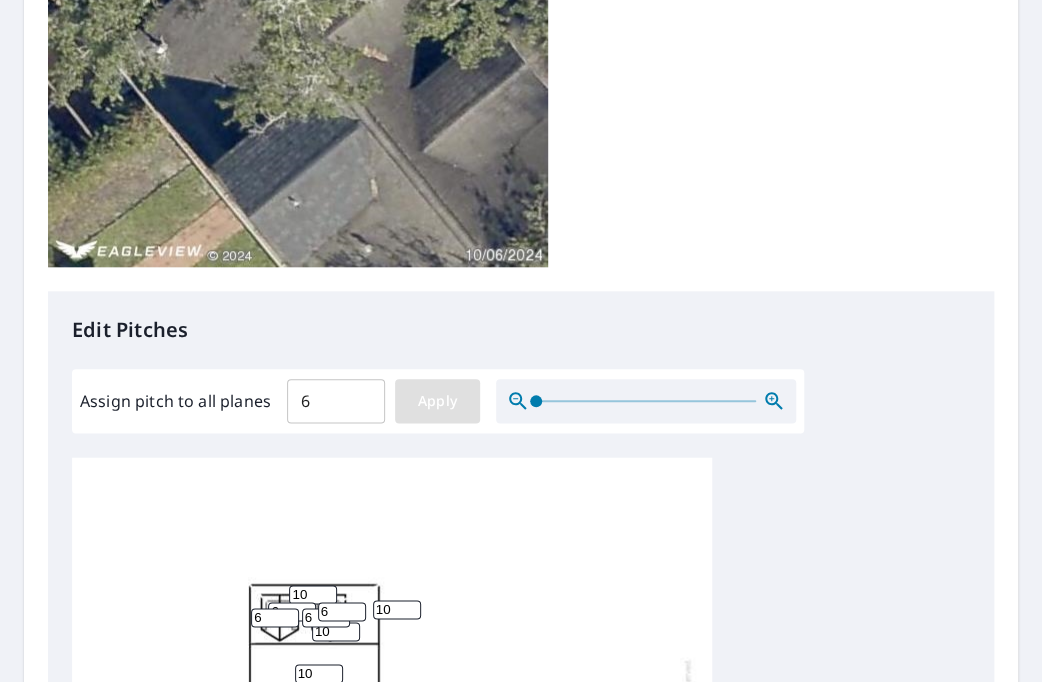 type on "10" 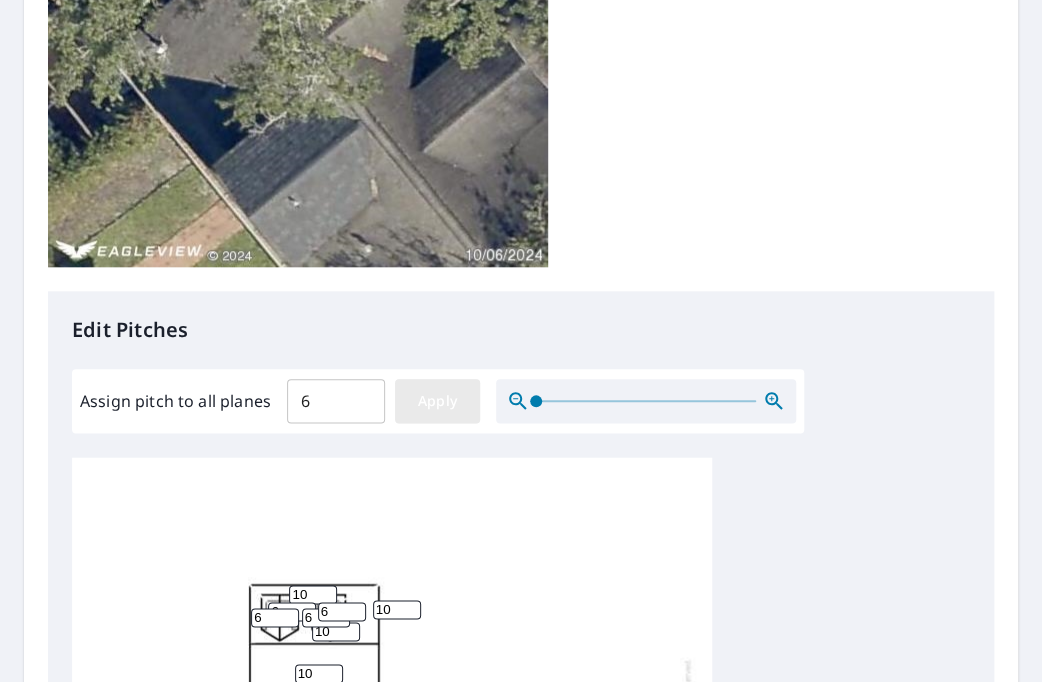 click on "Apply" at bounding box center [437, 401] 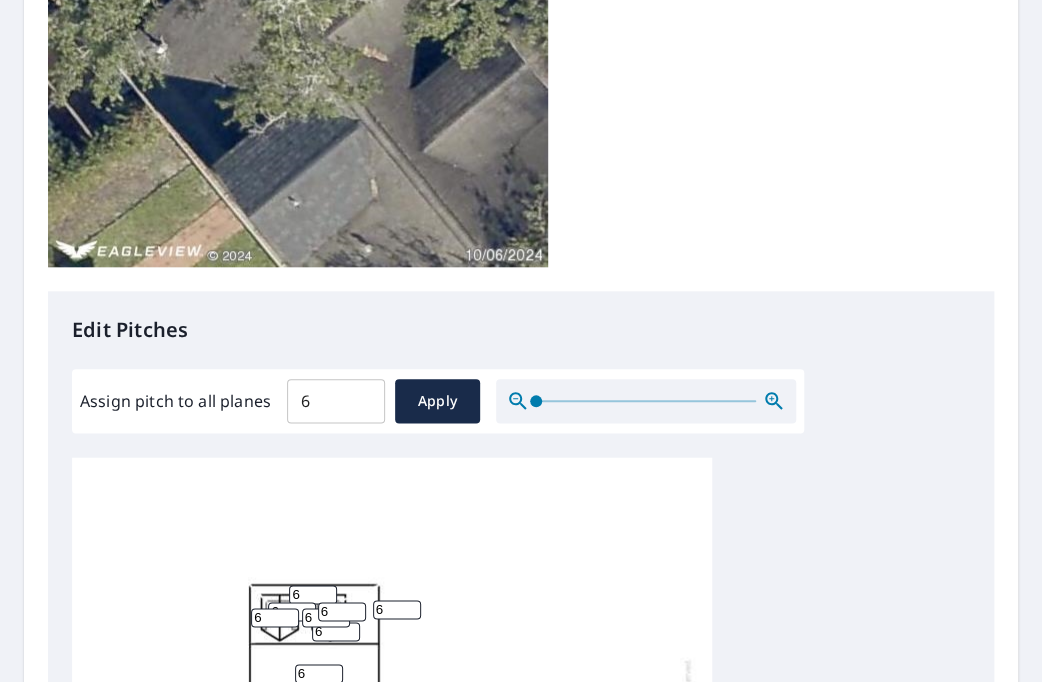 drag, startPoint x: 312, startPoint y: 276, endPoint x: 282, endPoint y: 274, distance: 30.066593 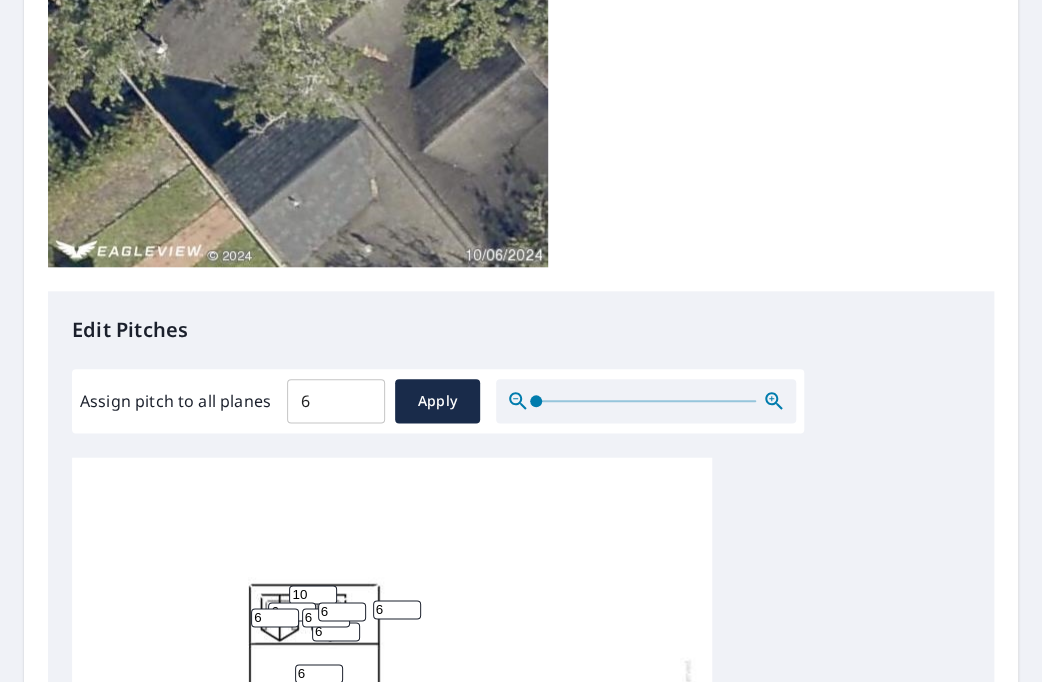 type on "10" 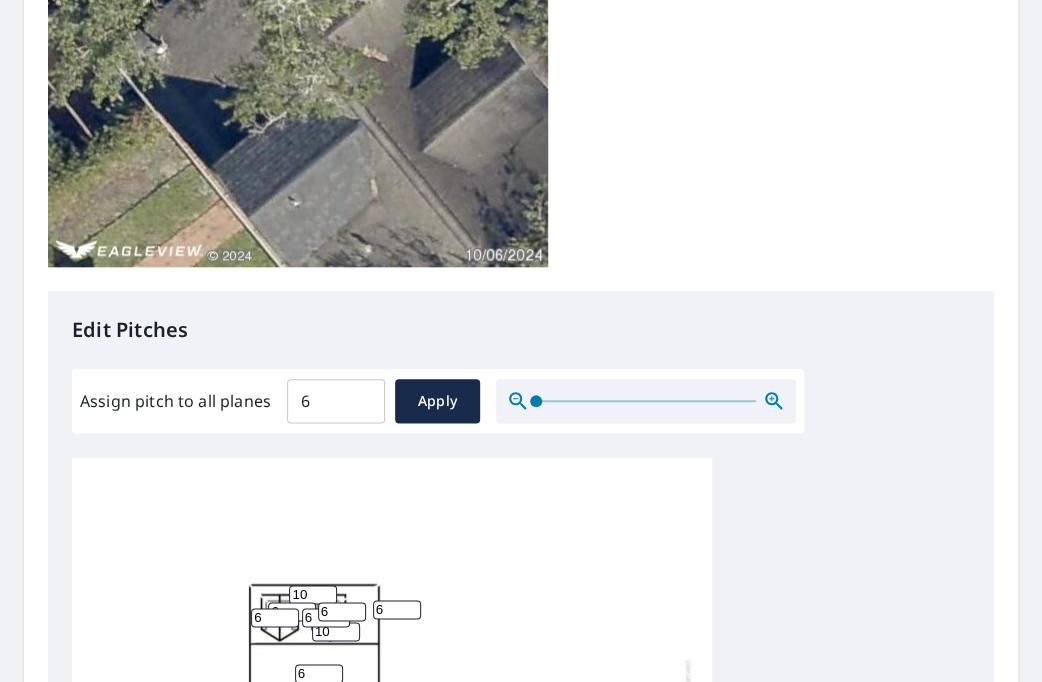 type on "10" 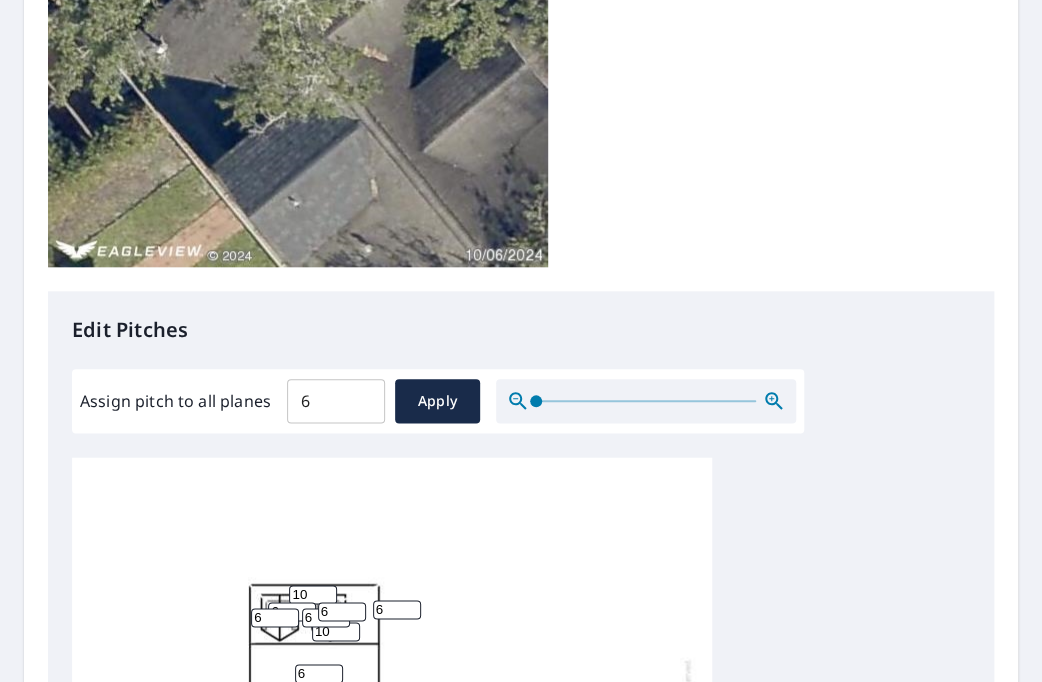 drag, startPoint x: 381, startPoint y: 291, endPoint x: 345, endPoint y: 296, distance: 36.345562 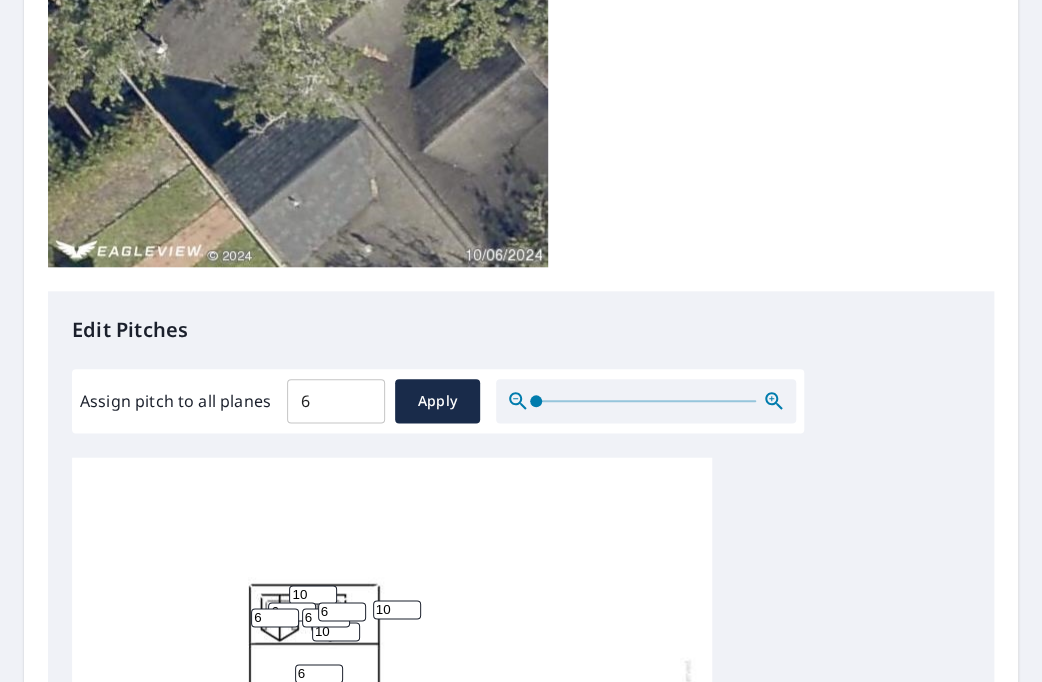 type on "10" 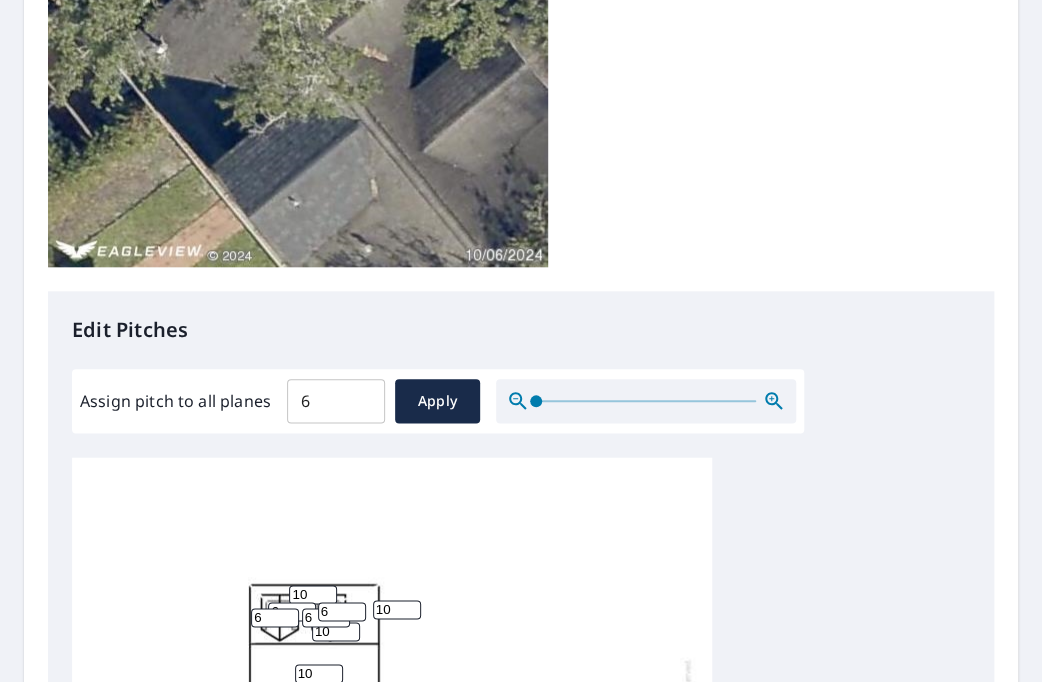 type on "10" 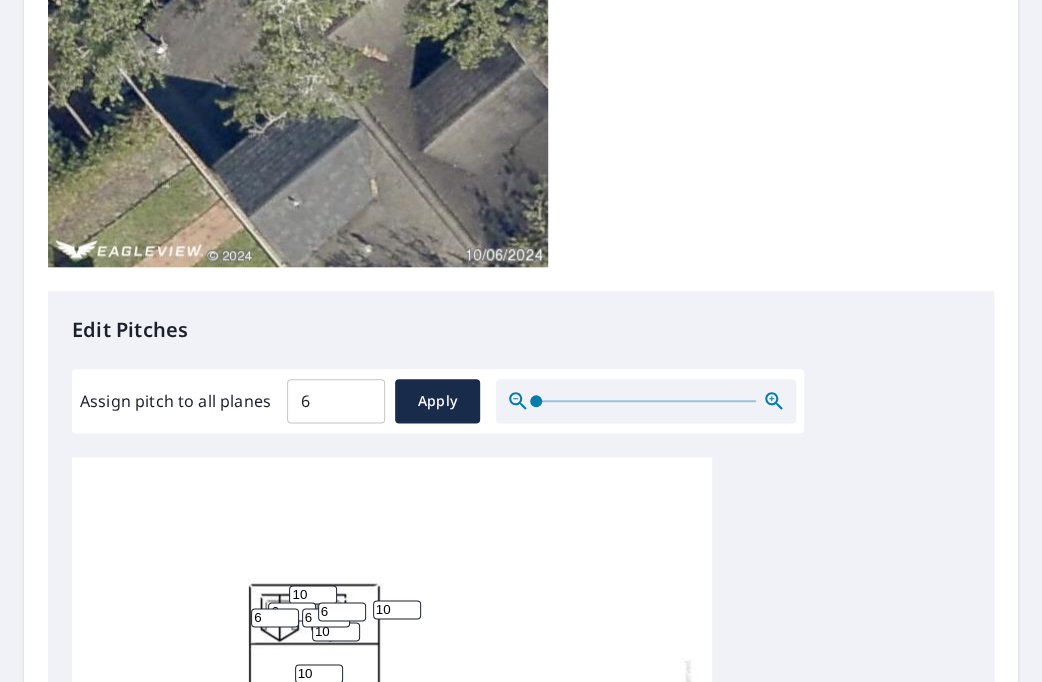 type on "10" 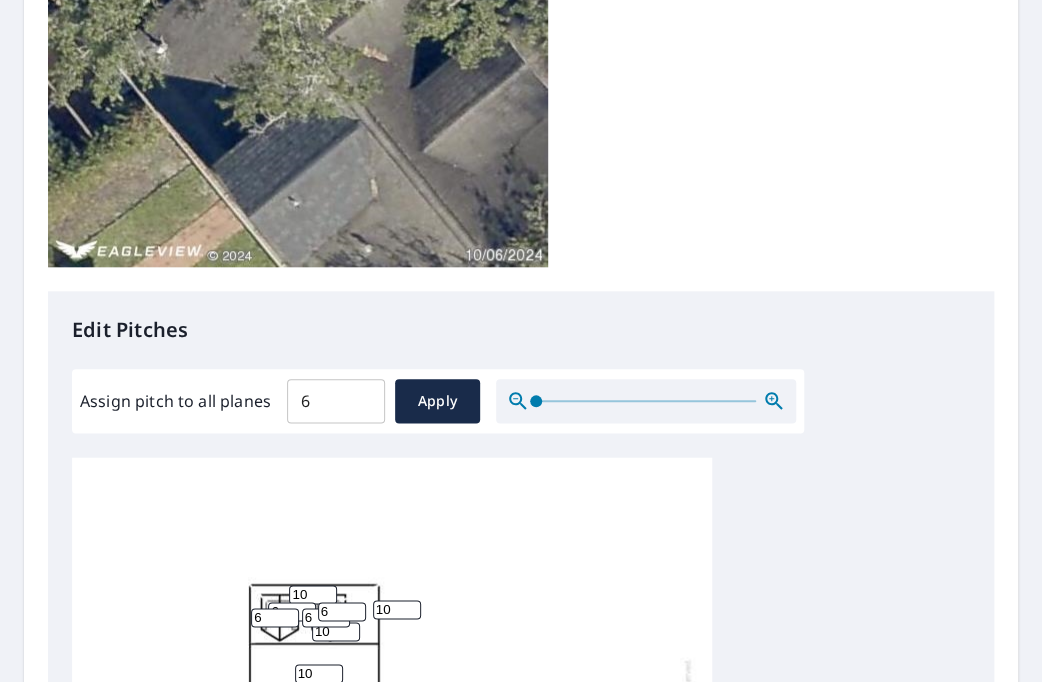 type on "5" 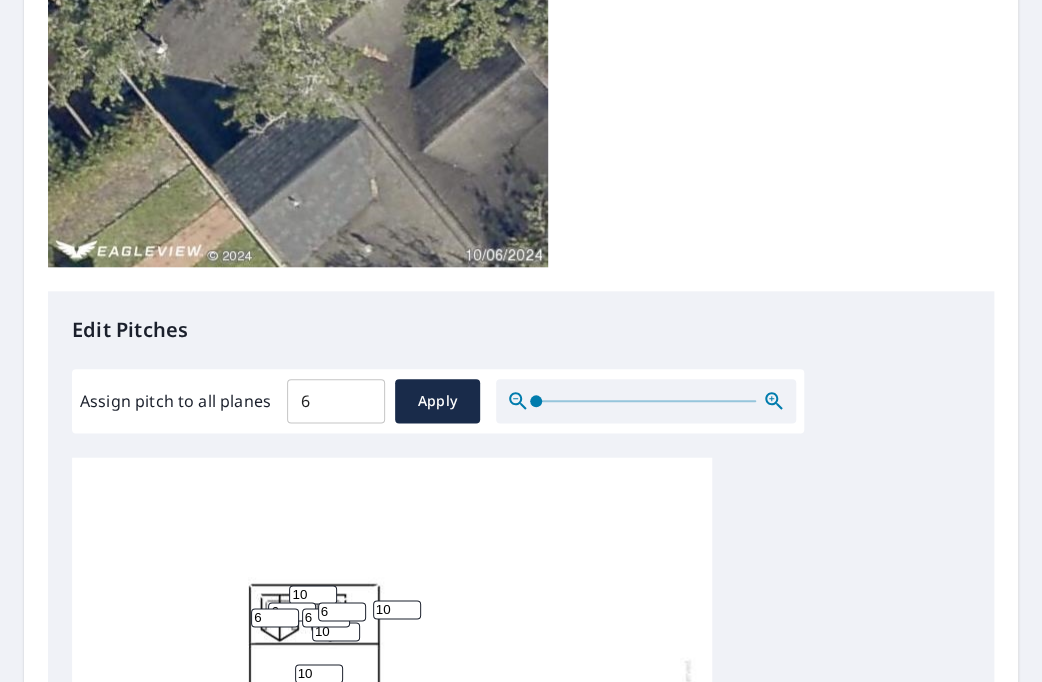 type on "10" 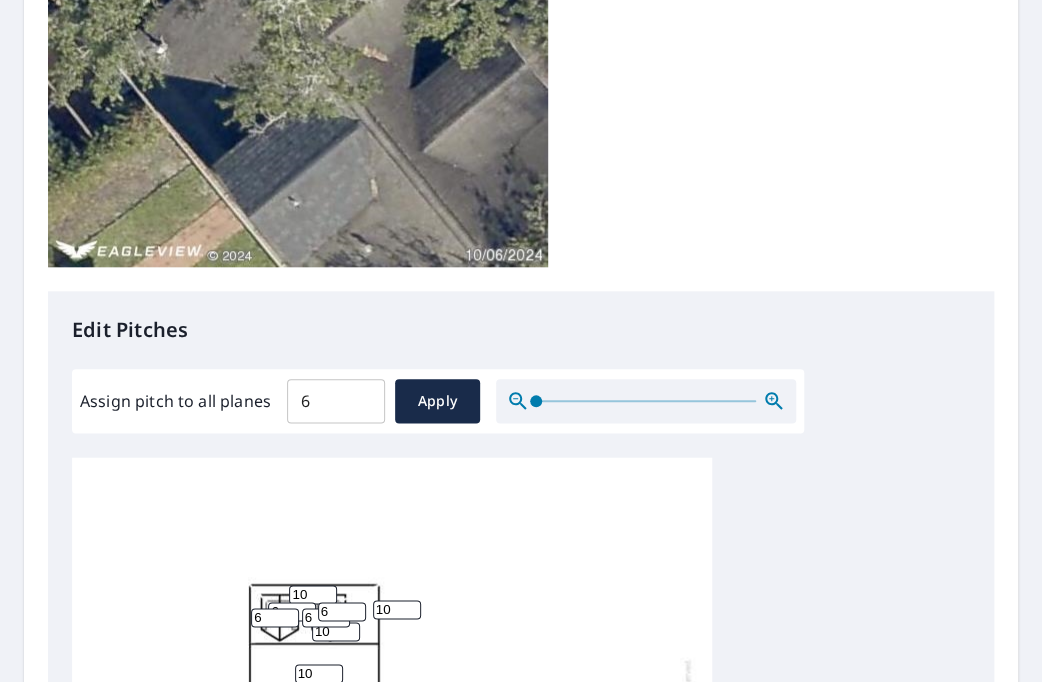 drag, startPoint x: 483, startPoint y: 443, endPoint x: 441, endPoint y: 443, distance: 42 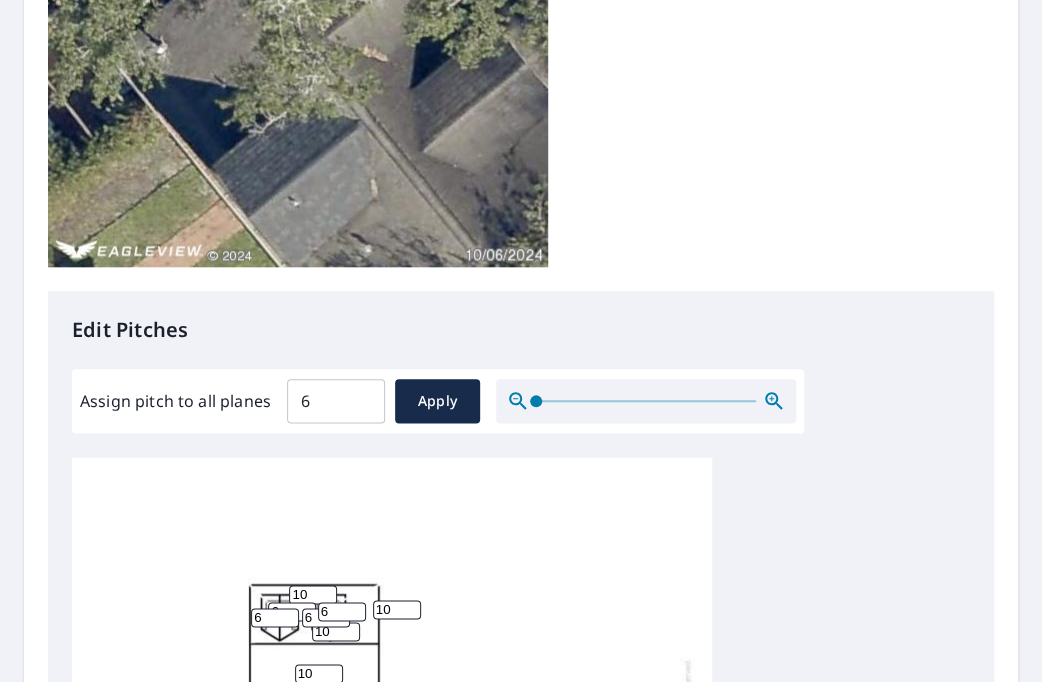 type on "10" 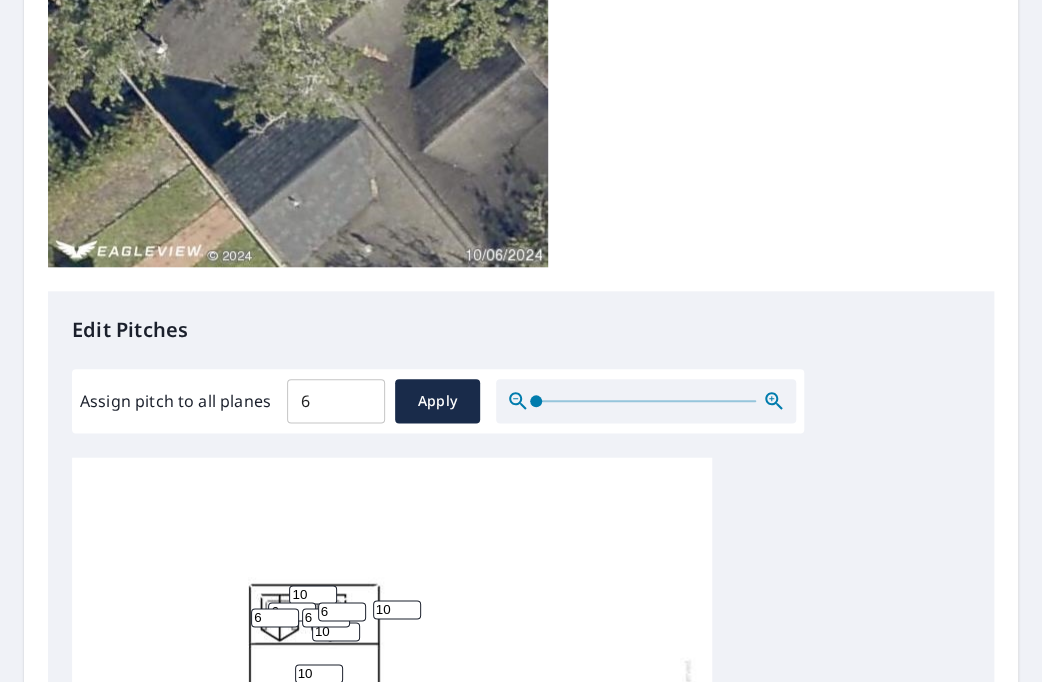 drag, startPoint x: 559, startPoint y: 576, endPoint x: 515, endPoint y: 572, distance: 44.181442 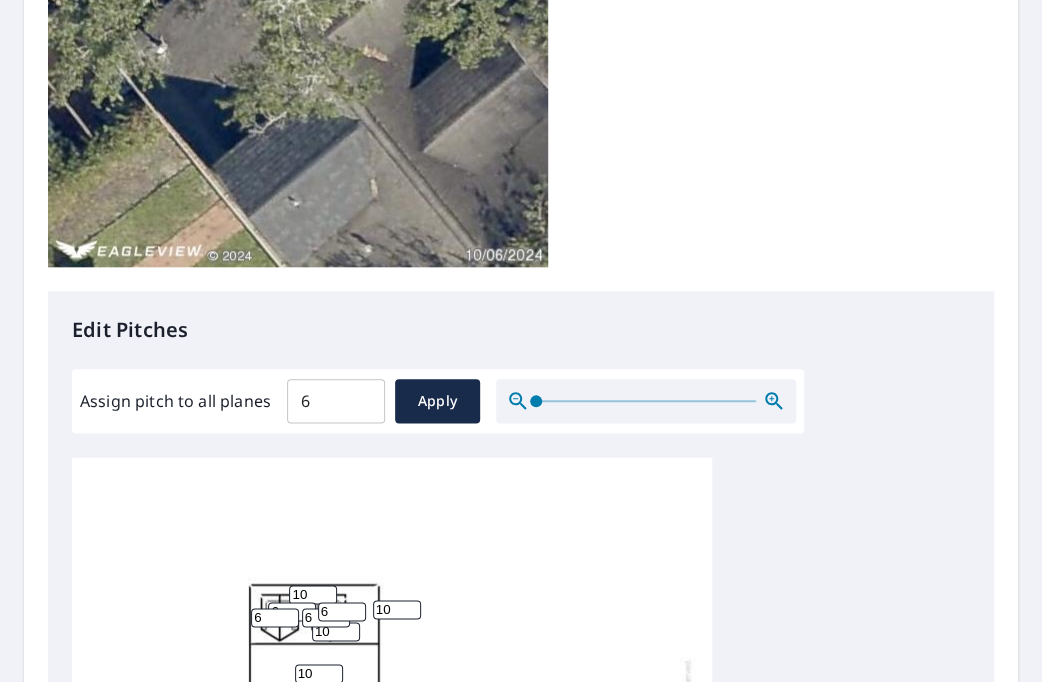 type on "10" 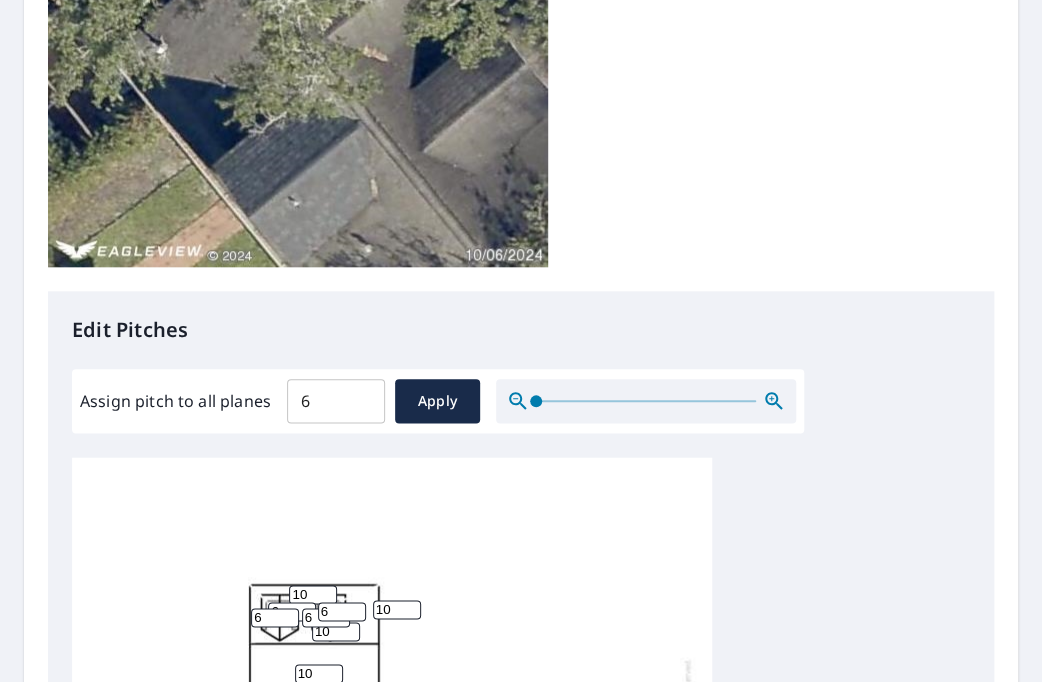drag, startPoint x: 466, startPoint y: 595, endPoint x: 412, endPoint y: 585, distance: 54.91812 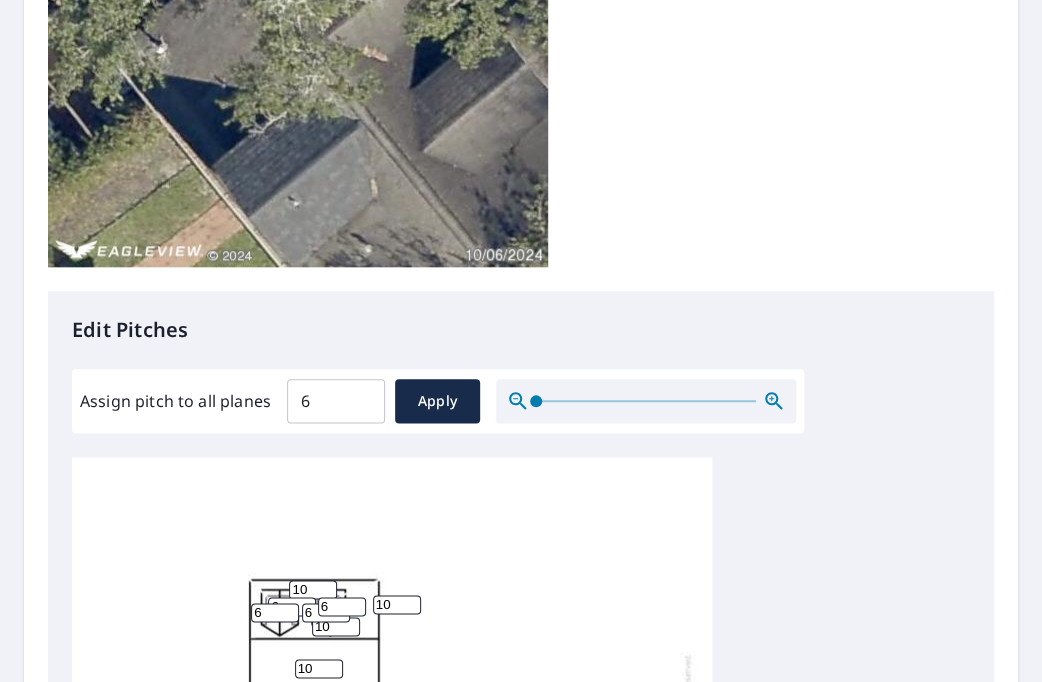 scroll, scrollTop: 16, scrollLeft: 0, axis: vertical 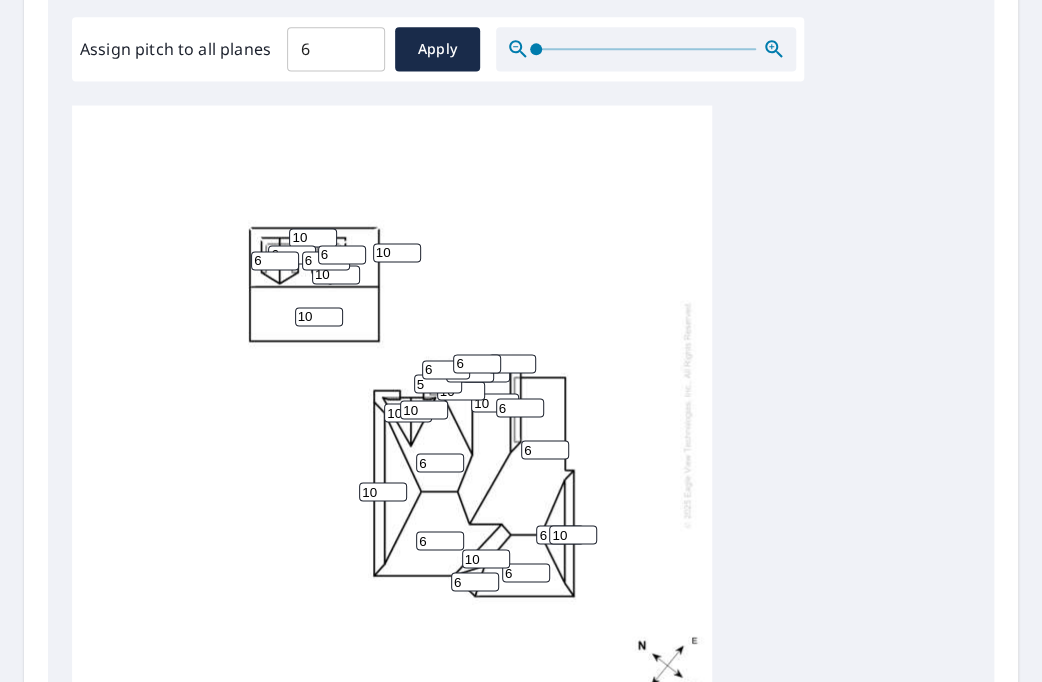 type on "10" 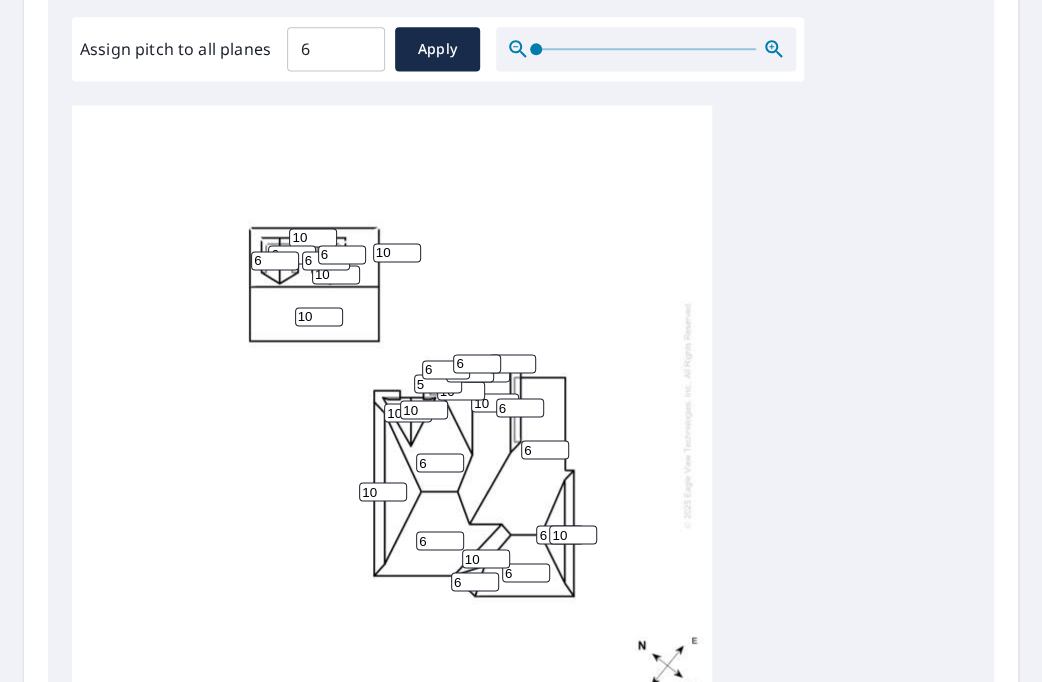 click on "Save report" at bounding box center (105, 871) 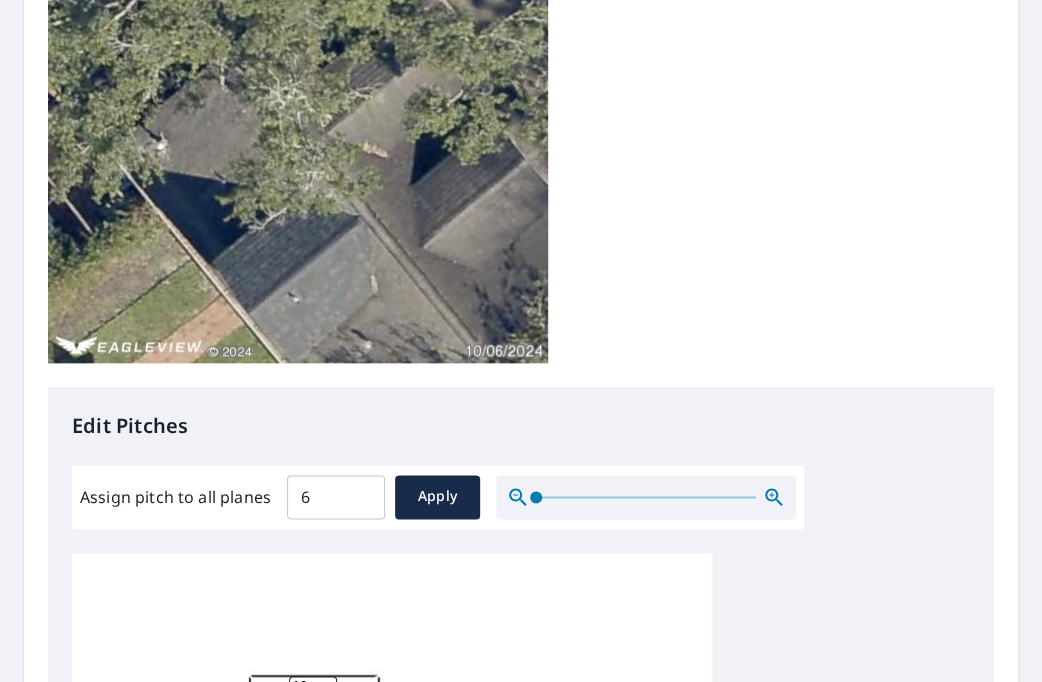 scroll, scrollTop: 666, scrollLeft: 0, axis: vertical 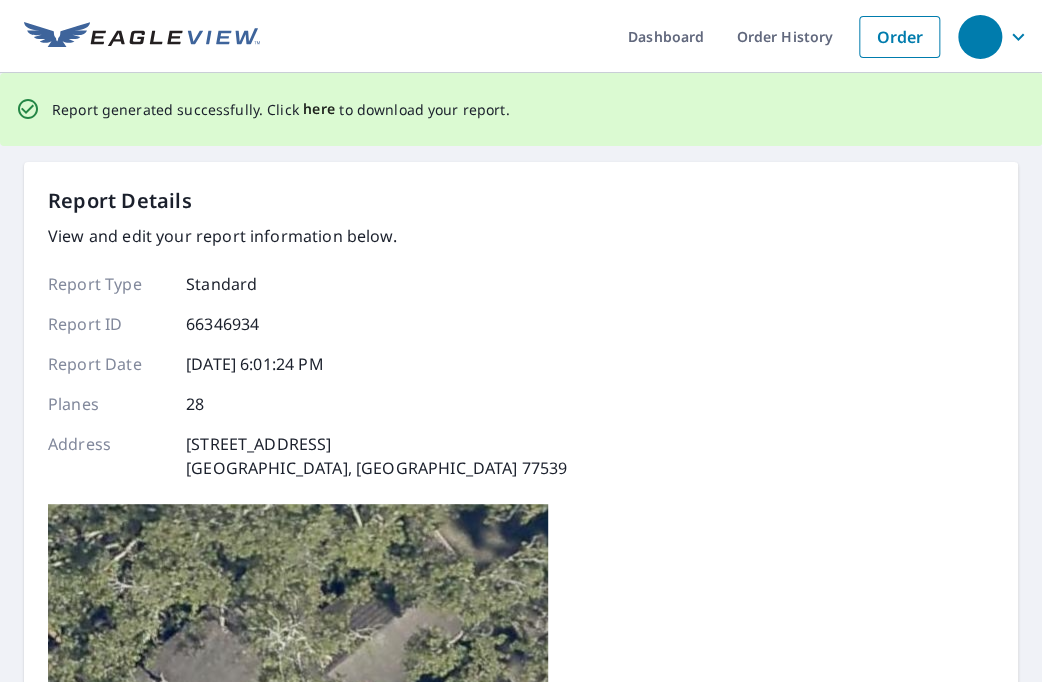 click on "here" at bounding box center [319, 109] 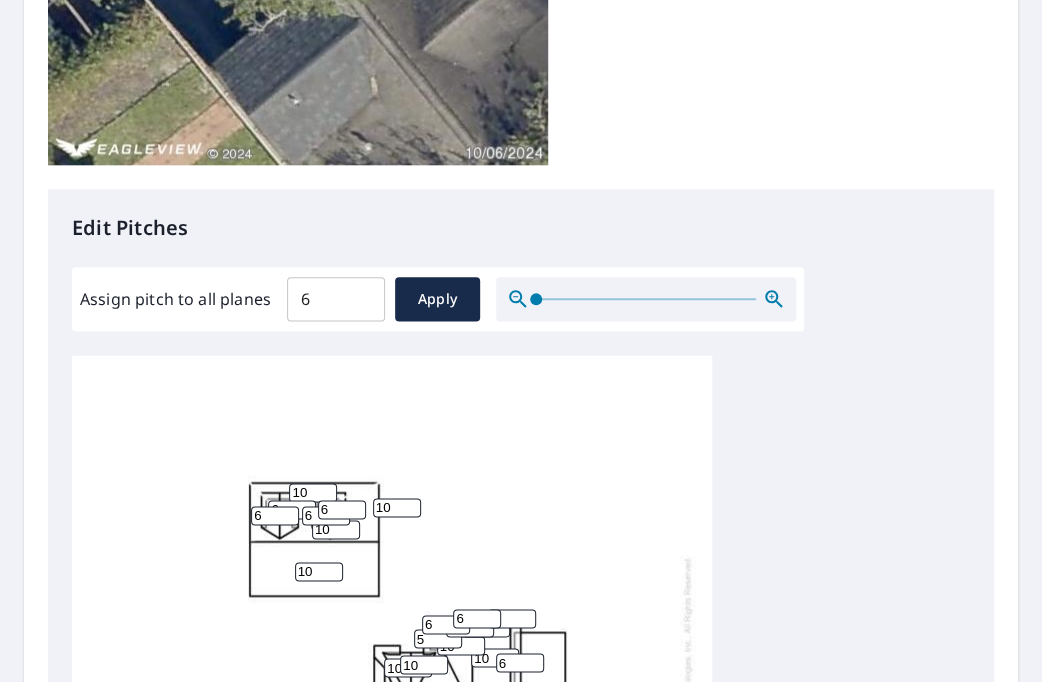 scroll, scrollTop: 916, scrollLeft: 0, axis: vertical 